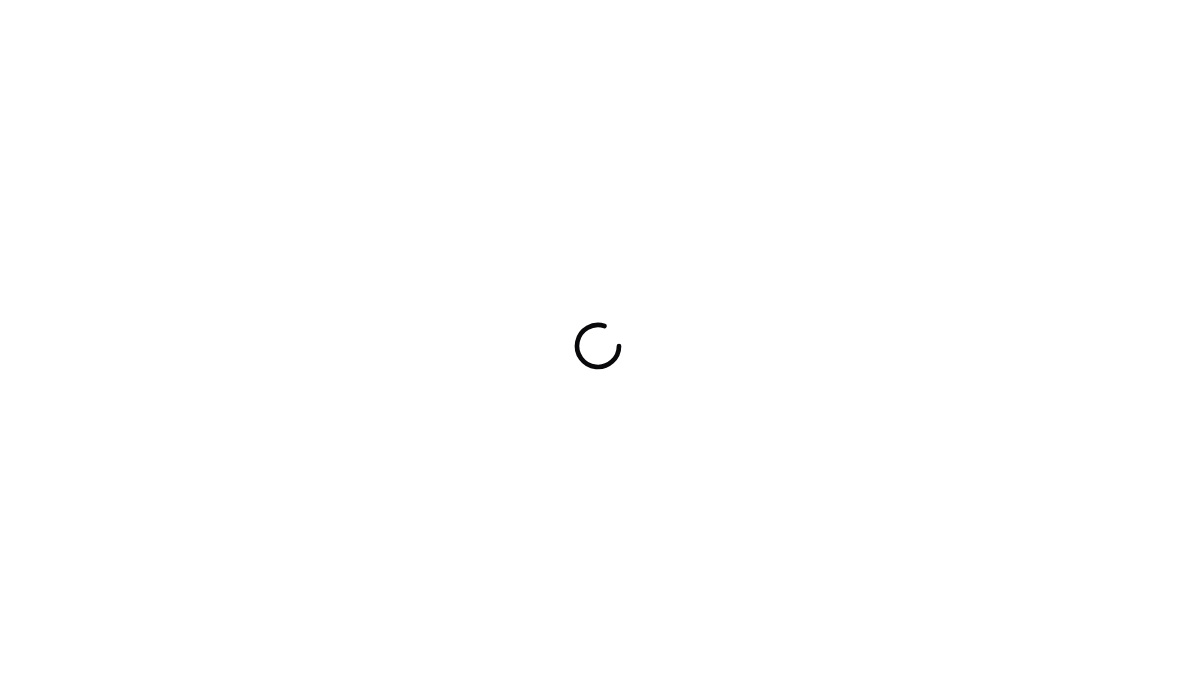 scroll, scrollTop: 0, scrollLeft: 0, axis: both 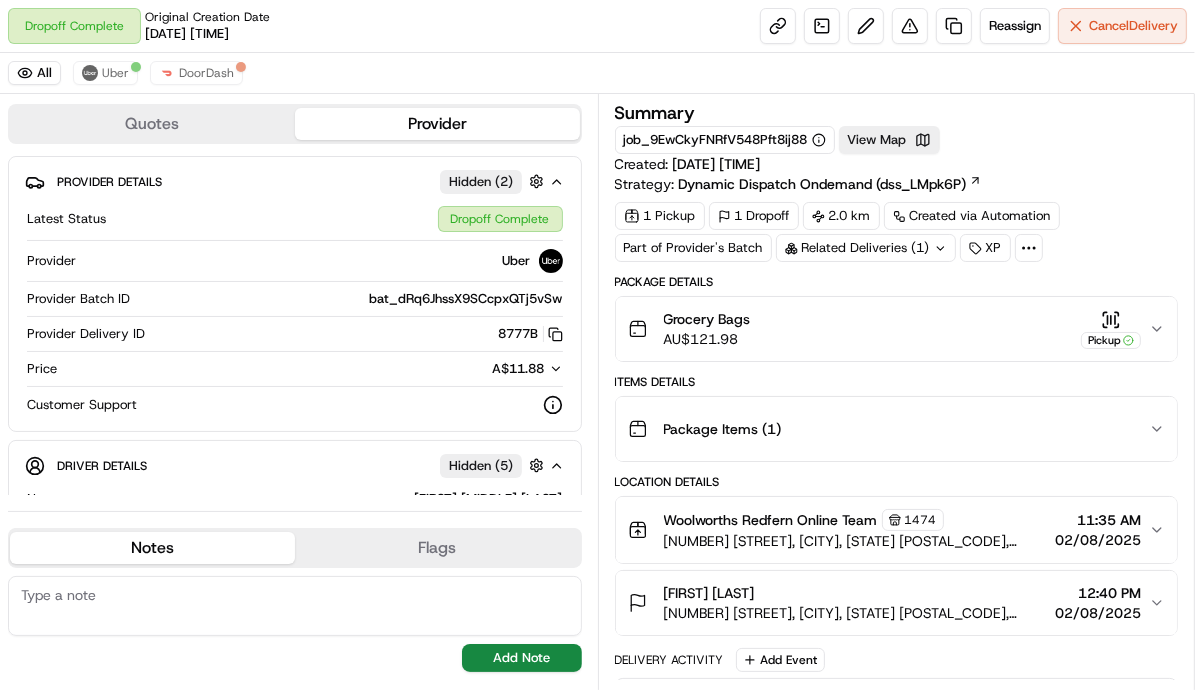 click on "Related Deliveries   (1)" at bounding box center (866, 248) 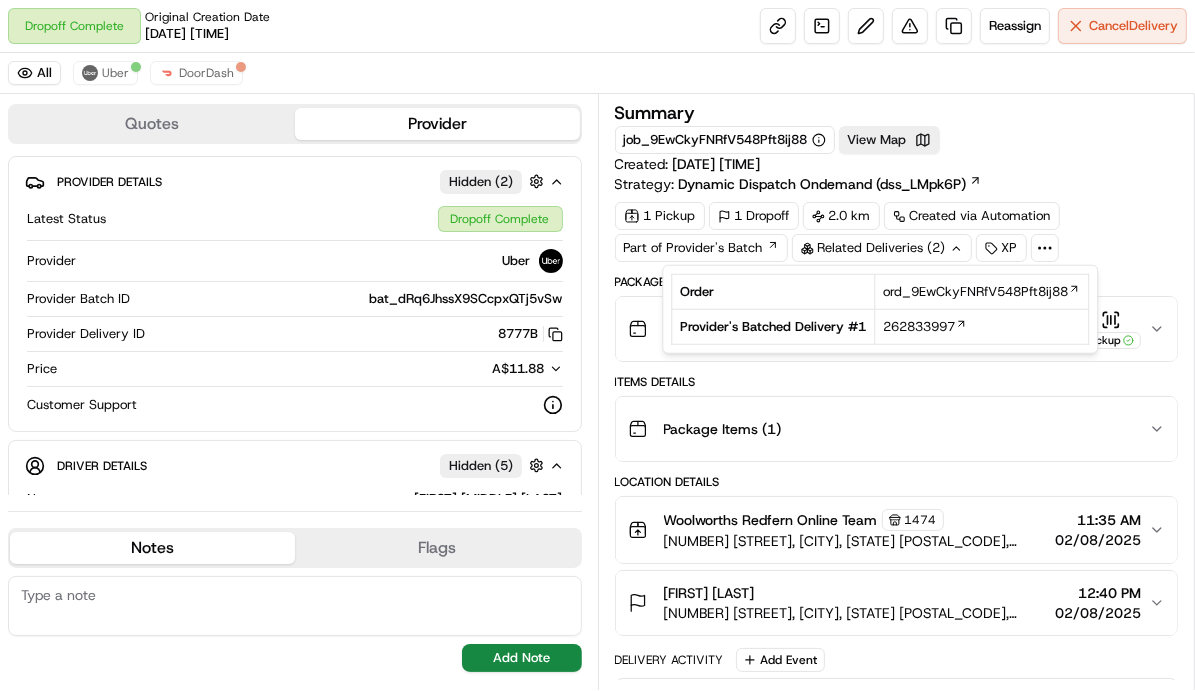 click on "Related Deliveries   (2)" at bounding box center (882, 248) 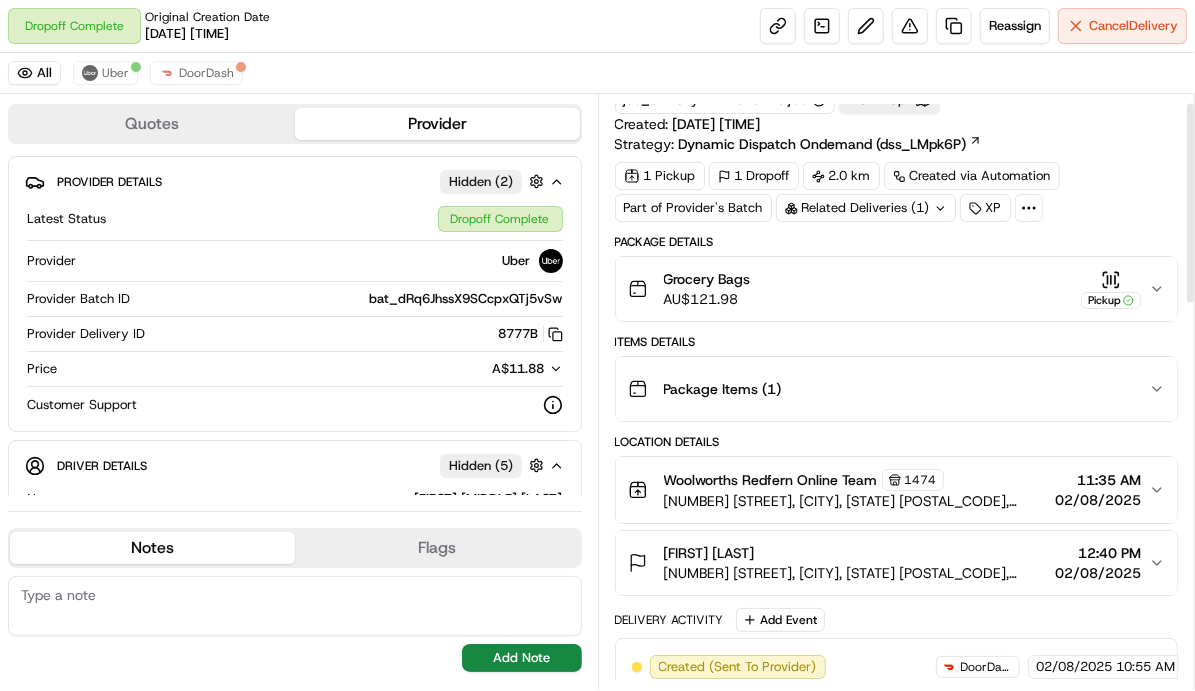 scroll, scrollTop: 27, scrollLeft: 0, axis: vertical 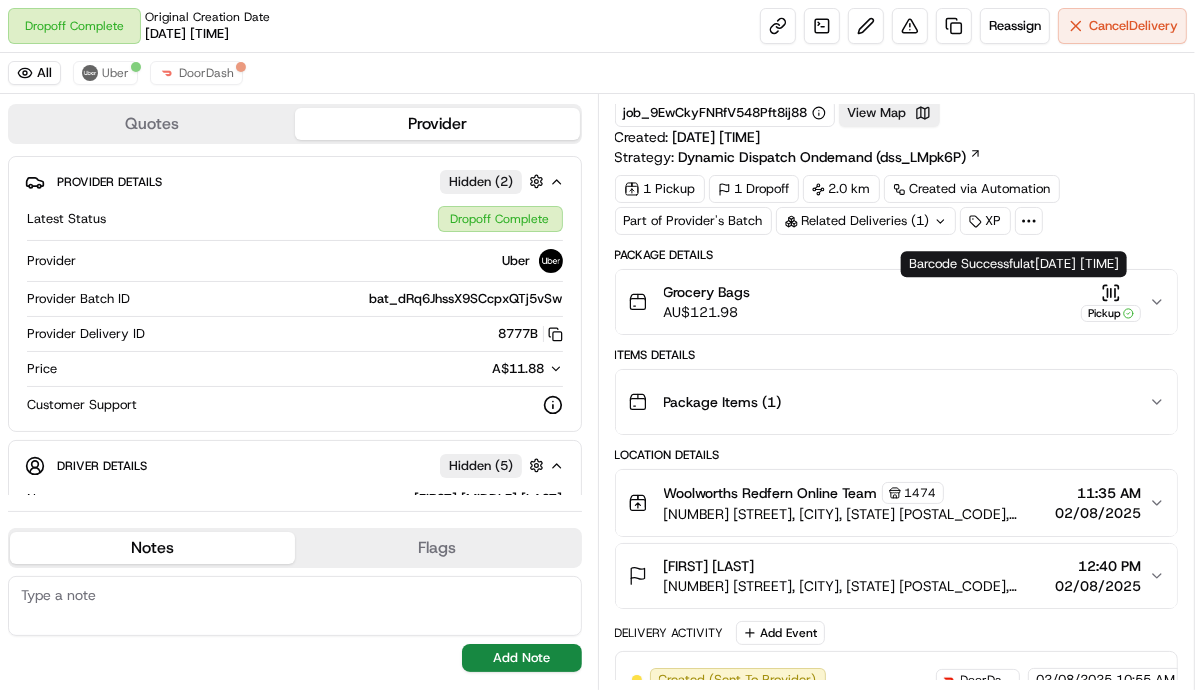 click 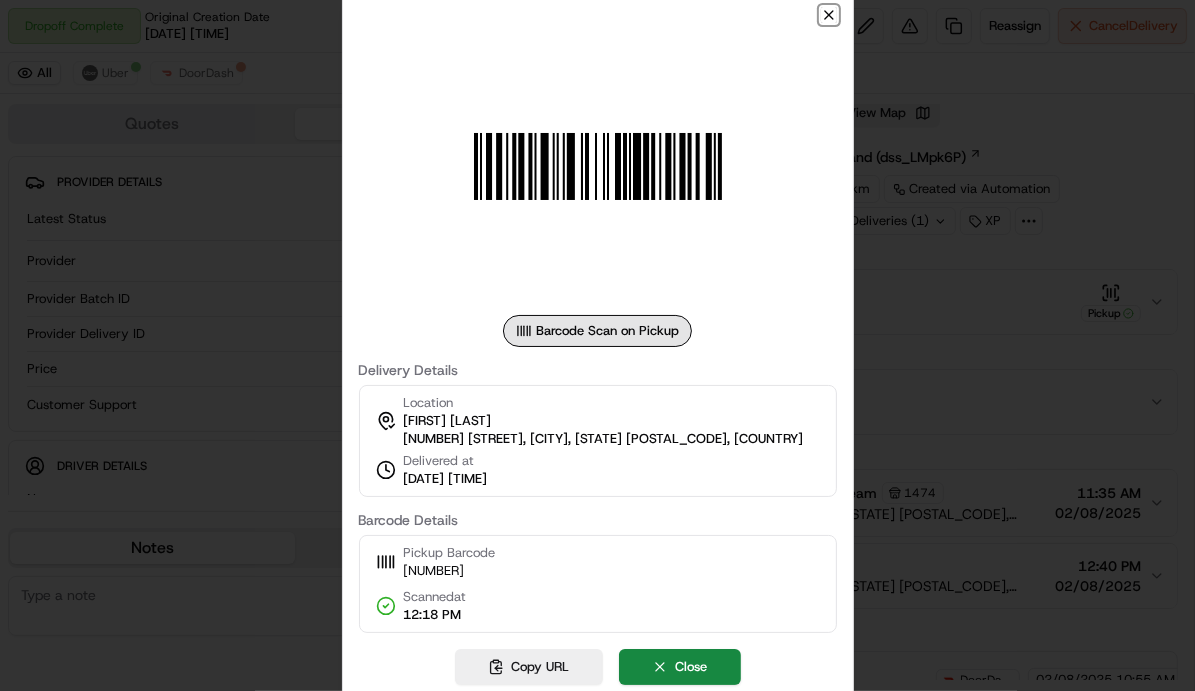 click 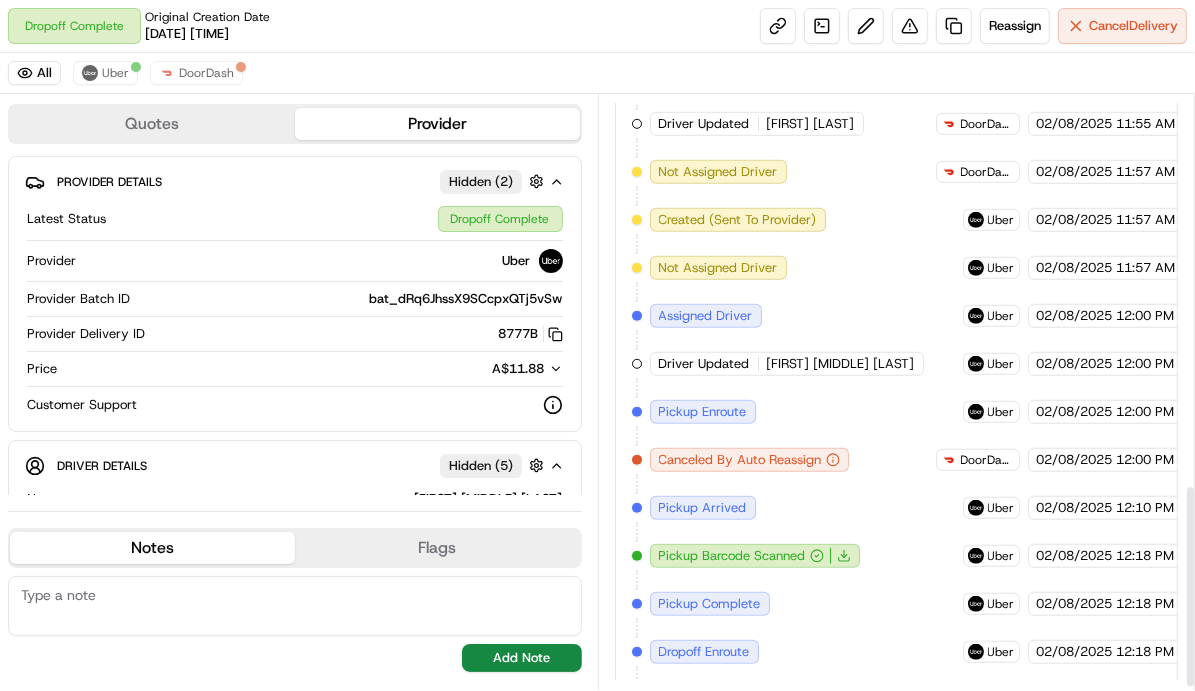 scroll, scrollTop: 1147, scrollLeft: 0, axis: vertical 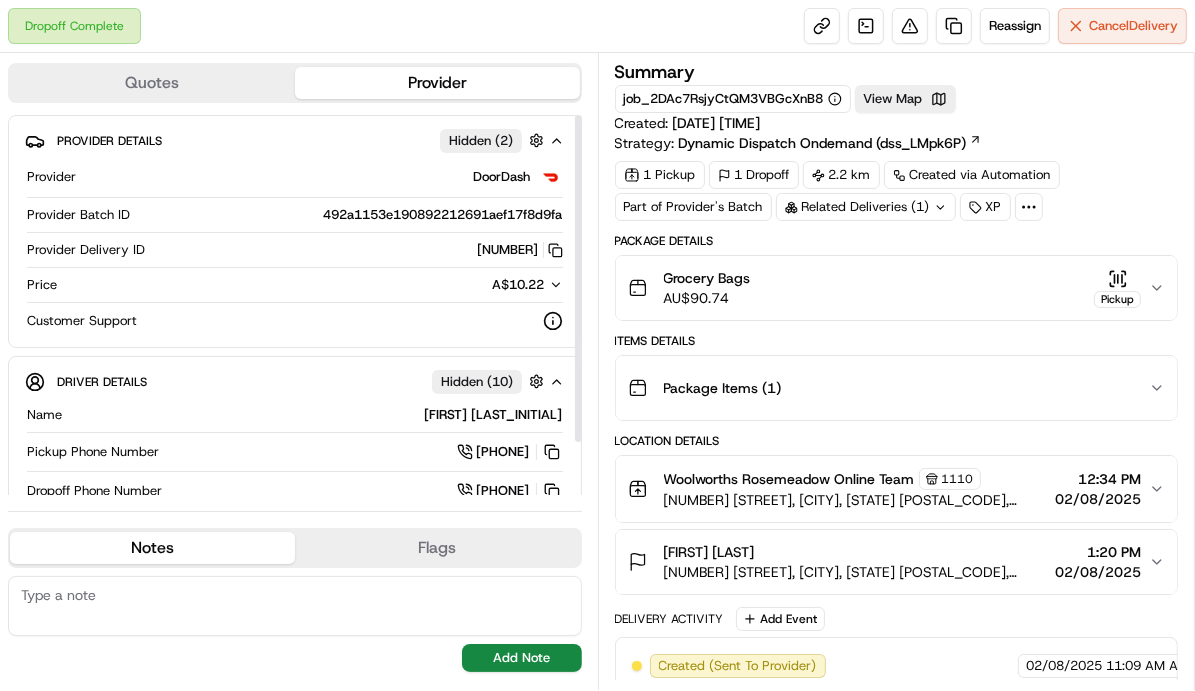 click on "Provider DoorDash   Provider Batch ID 492a1153e190892212691aef17f8d9fa Provider Delivery ID 2580076964 Copy  9a0ee70f-5f2e-4a7a-a959-015815a60c22_asap_2580076964 Price A$10.22 Customer Support" at bounding box center [295, 248] 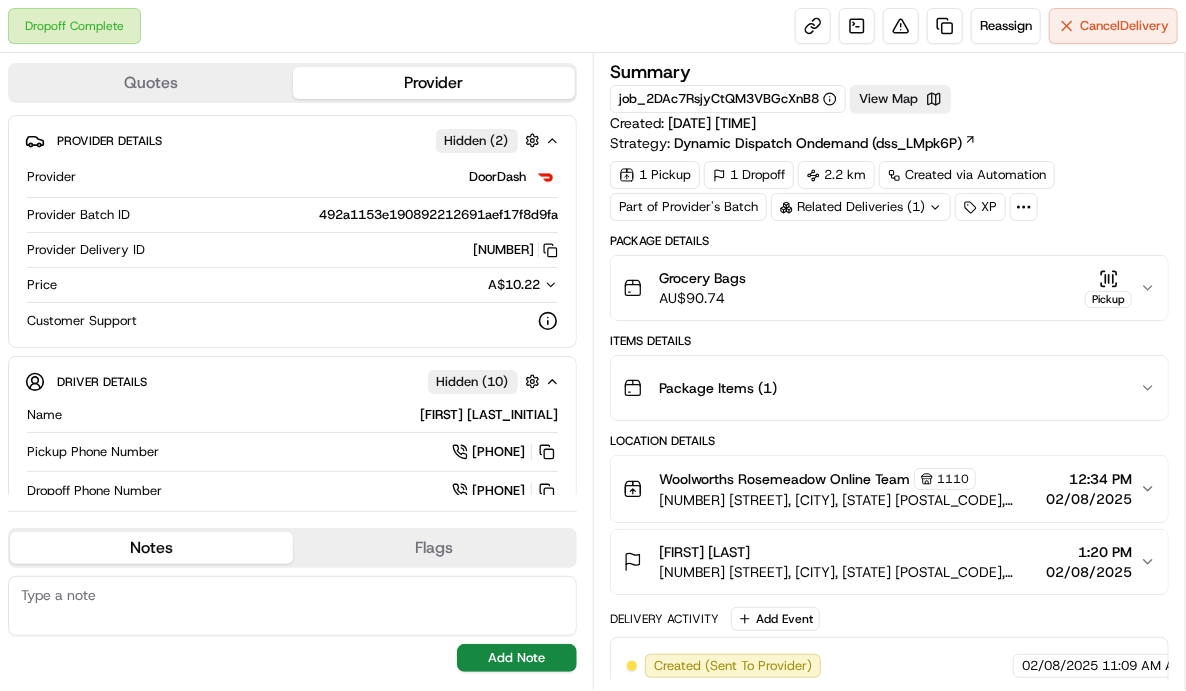 click 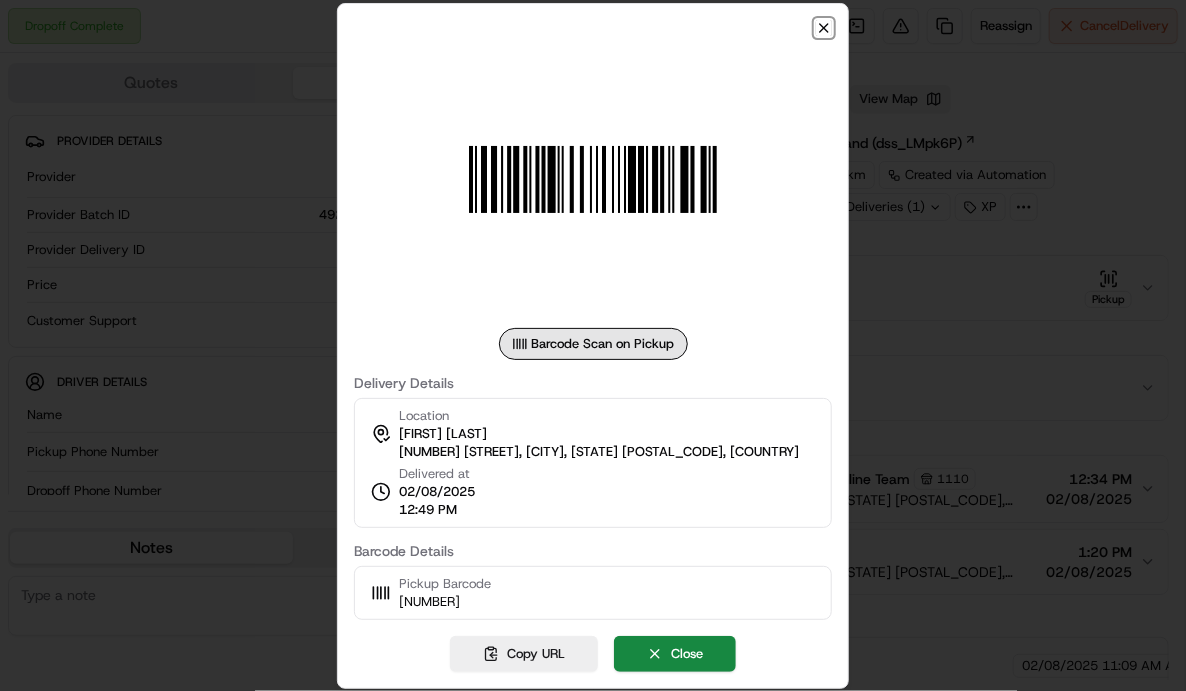 click 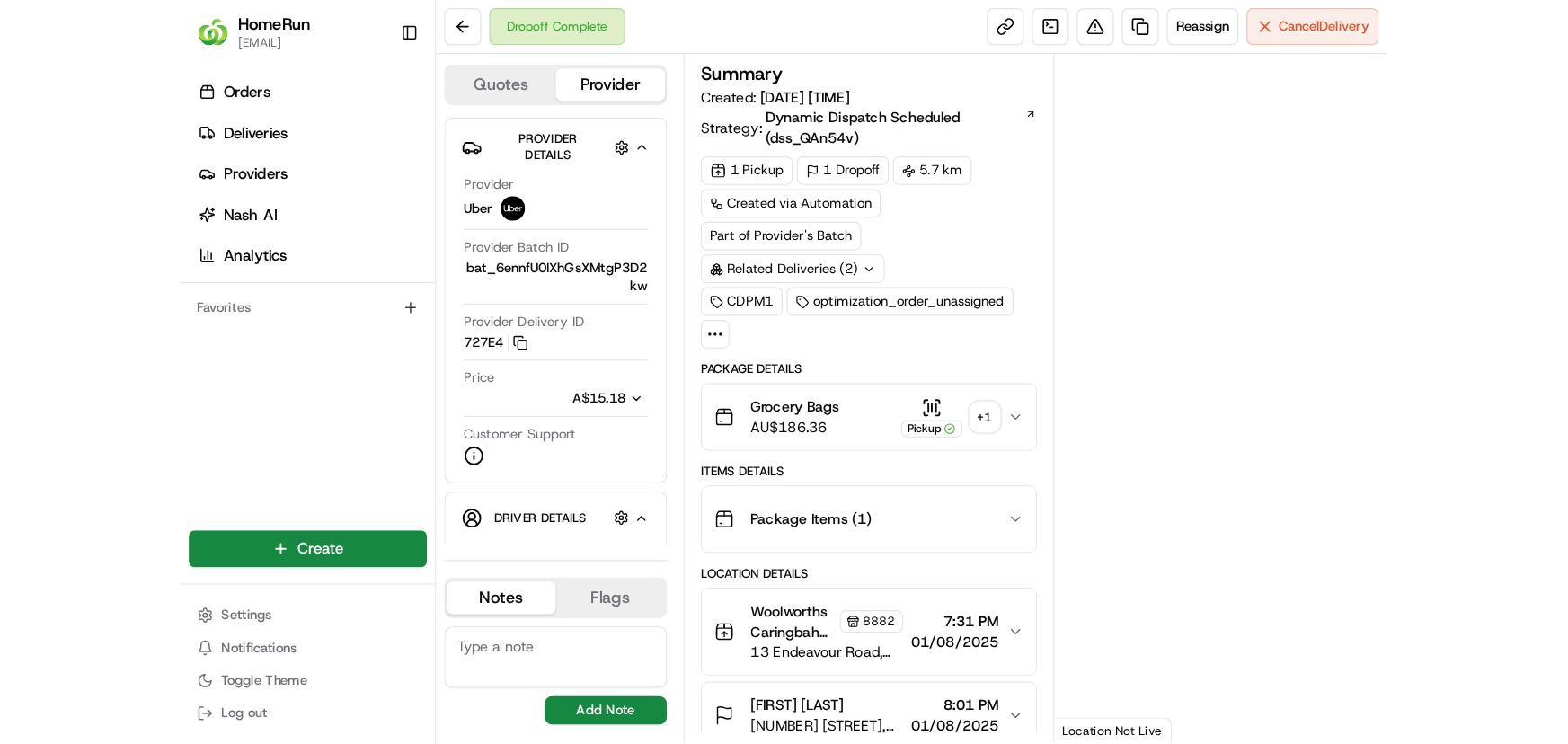 scroll, scrollTop: 0, scrollLeft: 0, axis: both 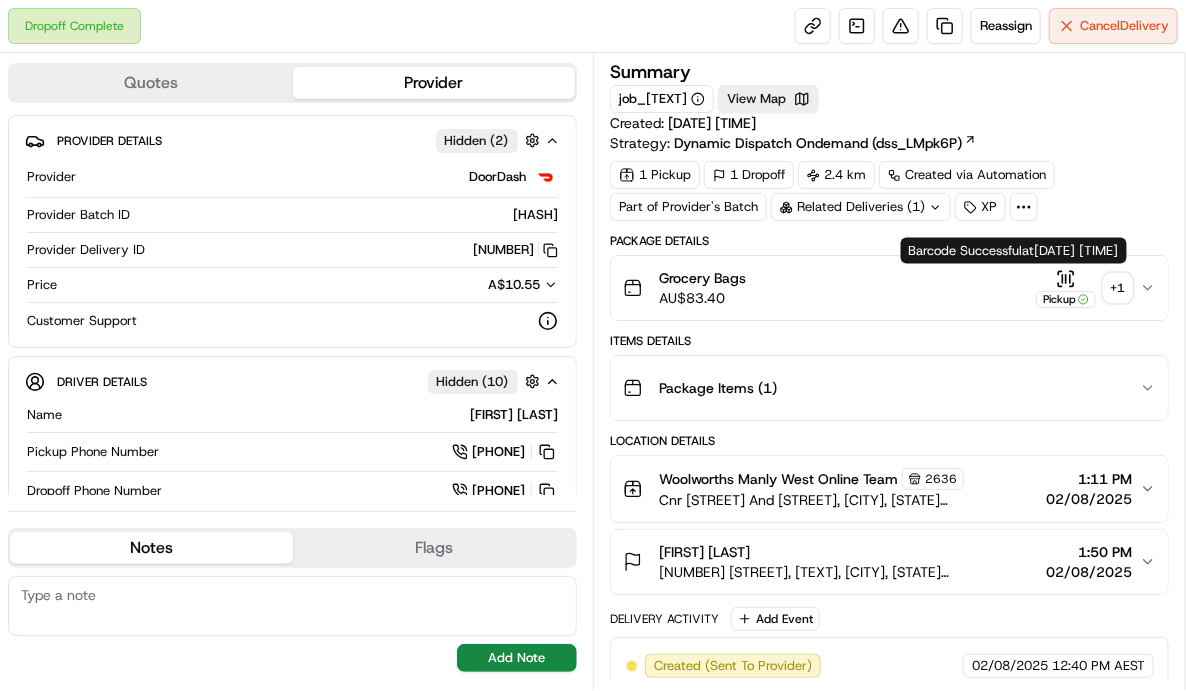 click 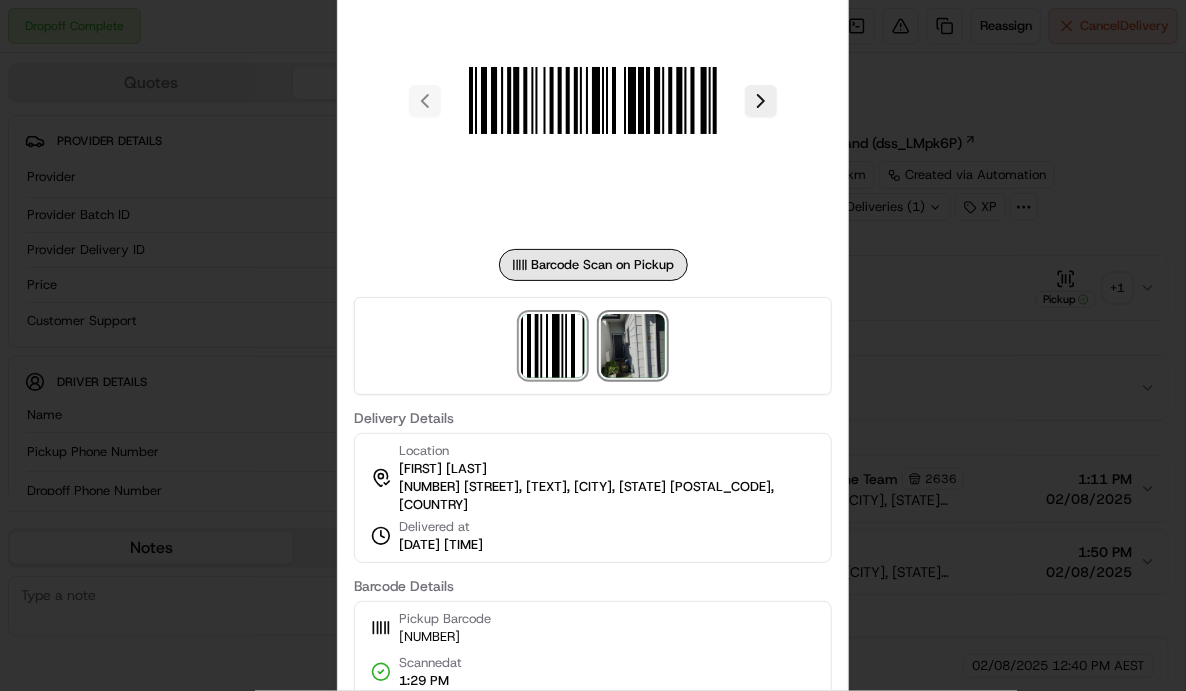 click at bounding box center [633, 346] 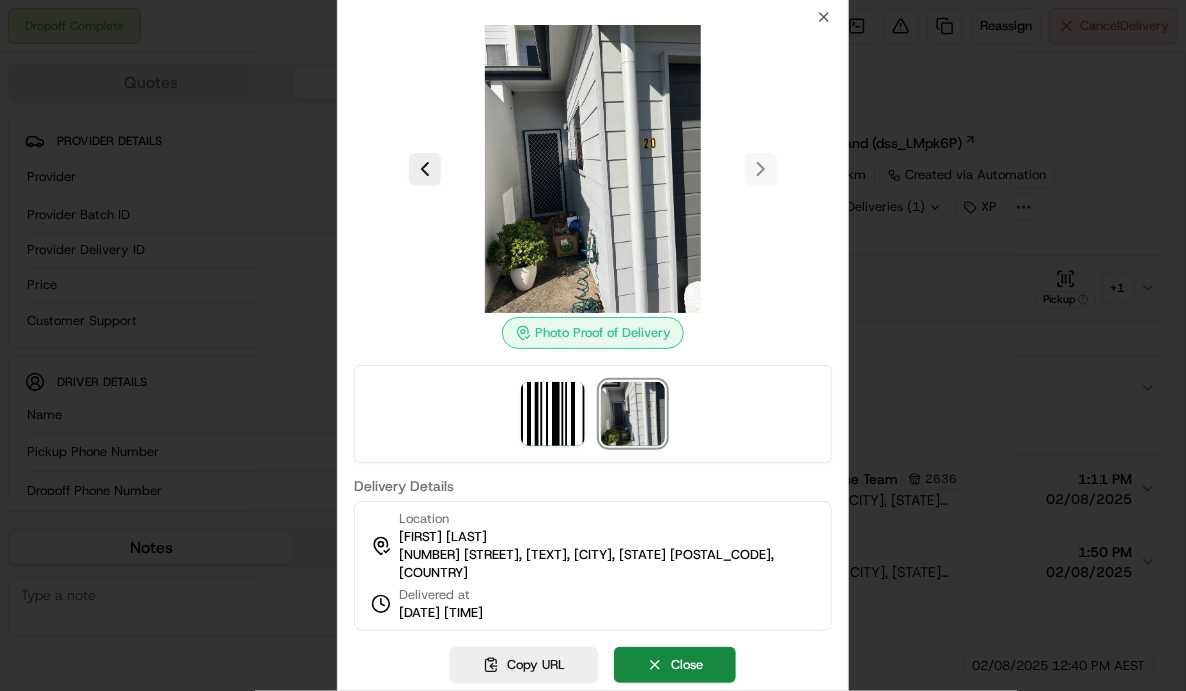 type 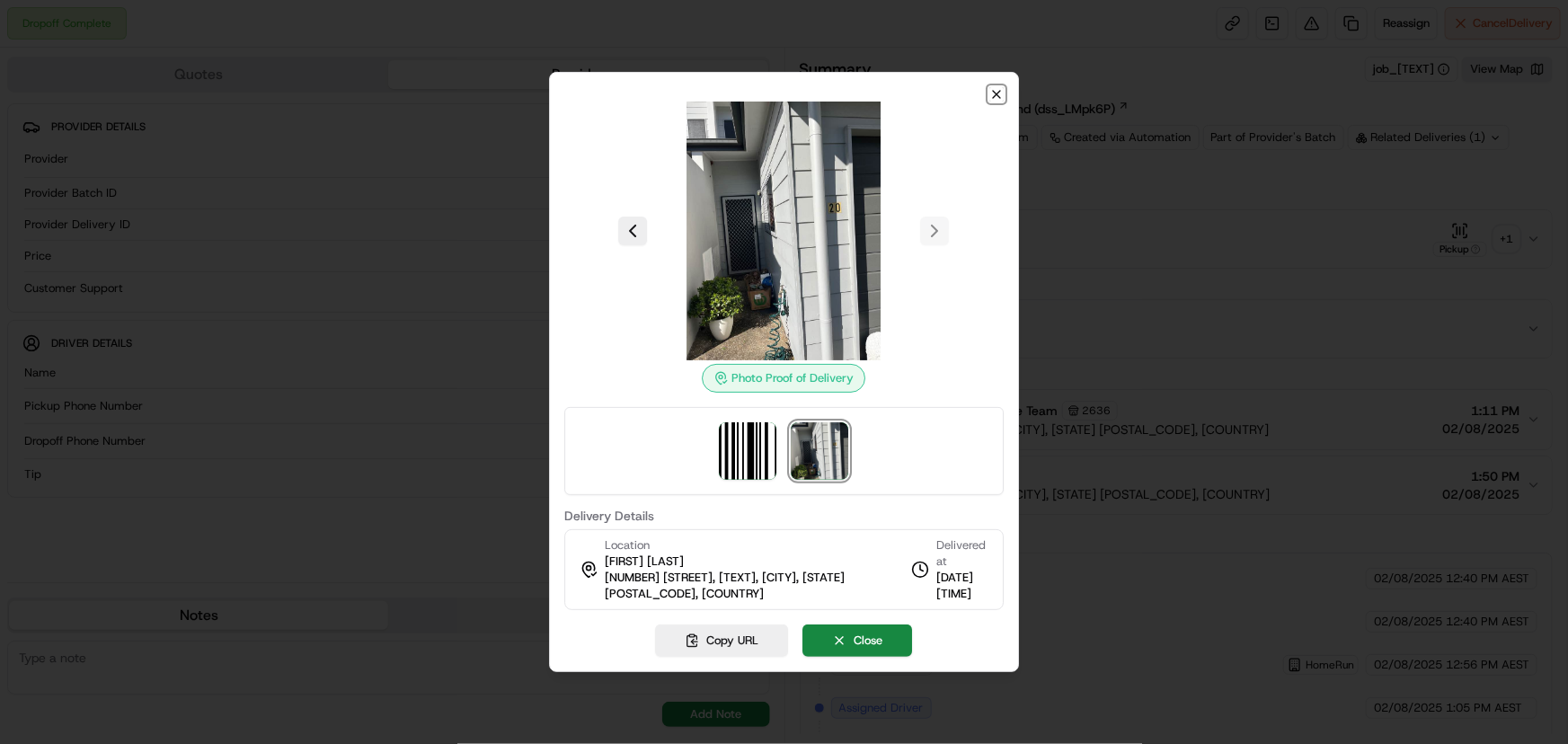 click 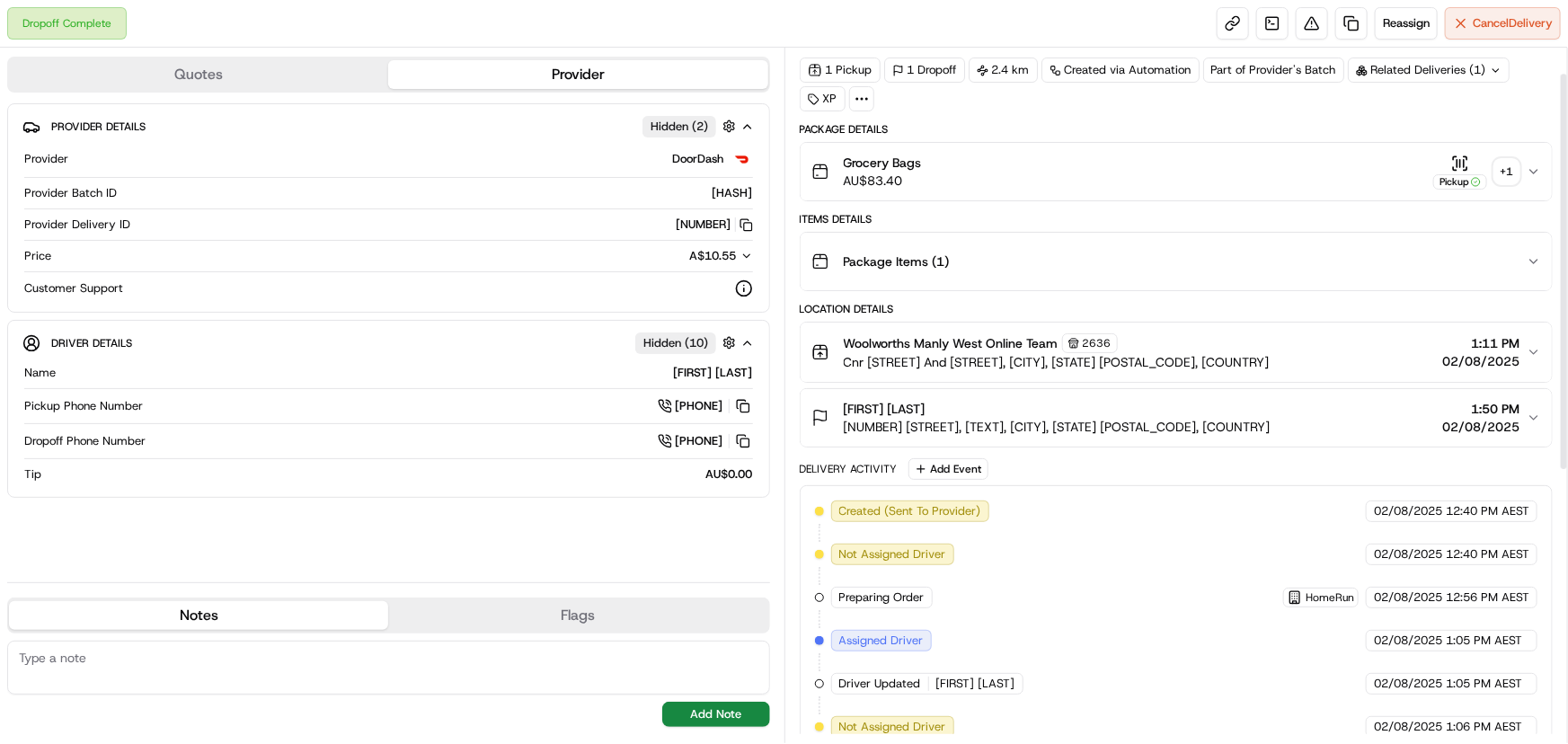 scroll, scrollTop: 0, scrollLeft: 0, axis: both 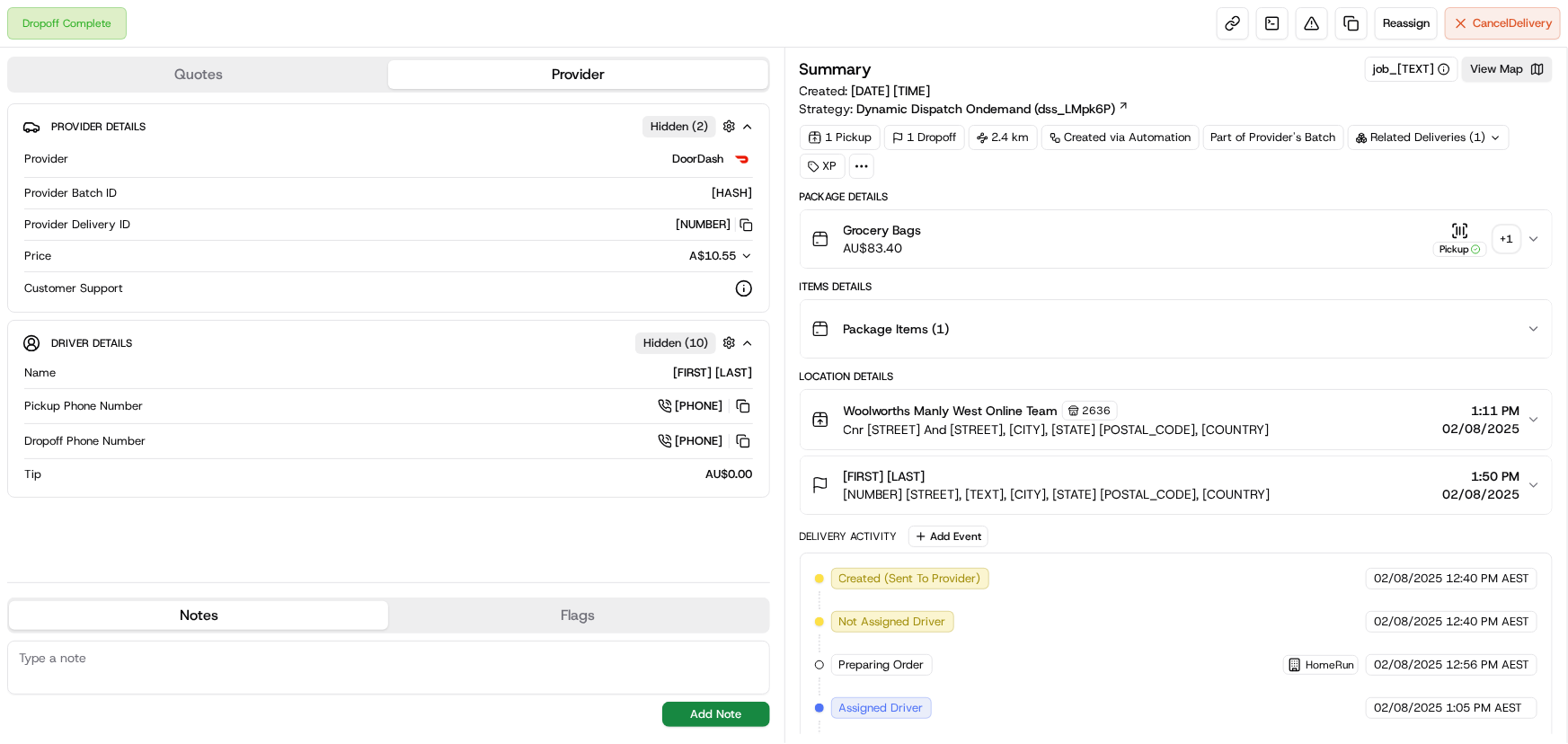 click on "Related Deliveries   (1)" at bounding box center (1429, 137) 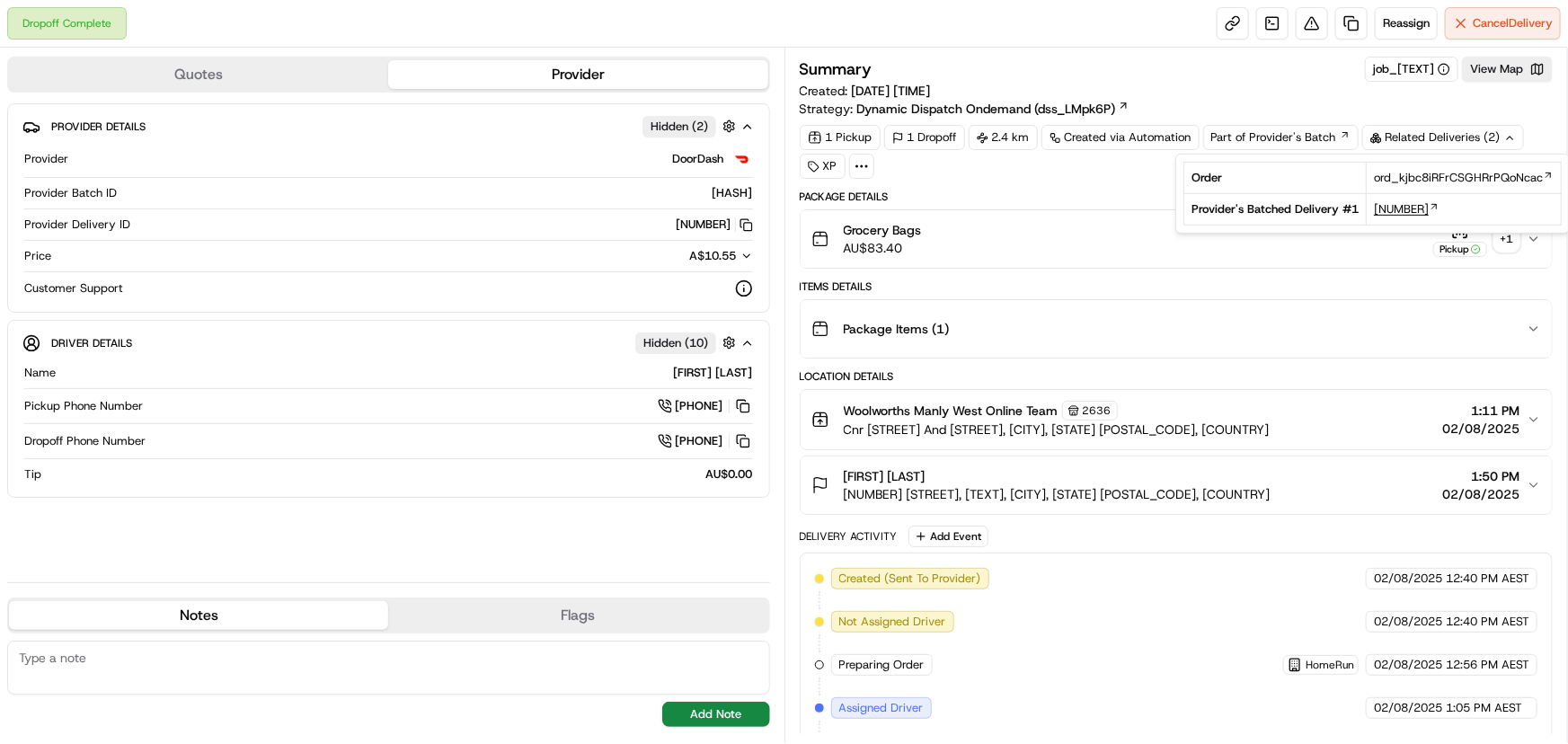 drag, startPoint x: 1368, startPoint y: 207, endPoint x: 1440, endPoint y: 199, distance: 72.443 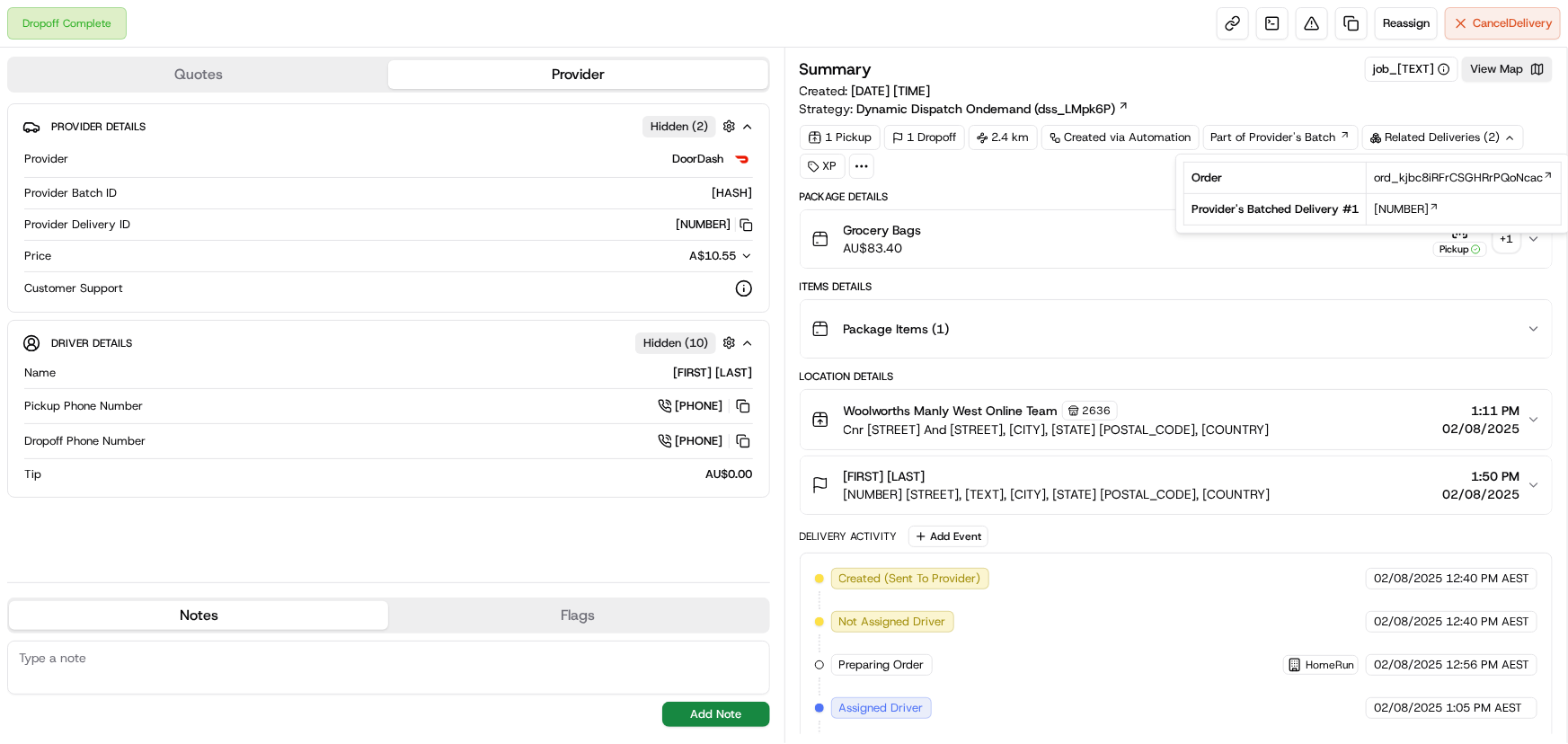 copy on "262903661" 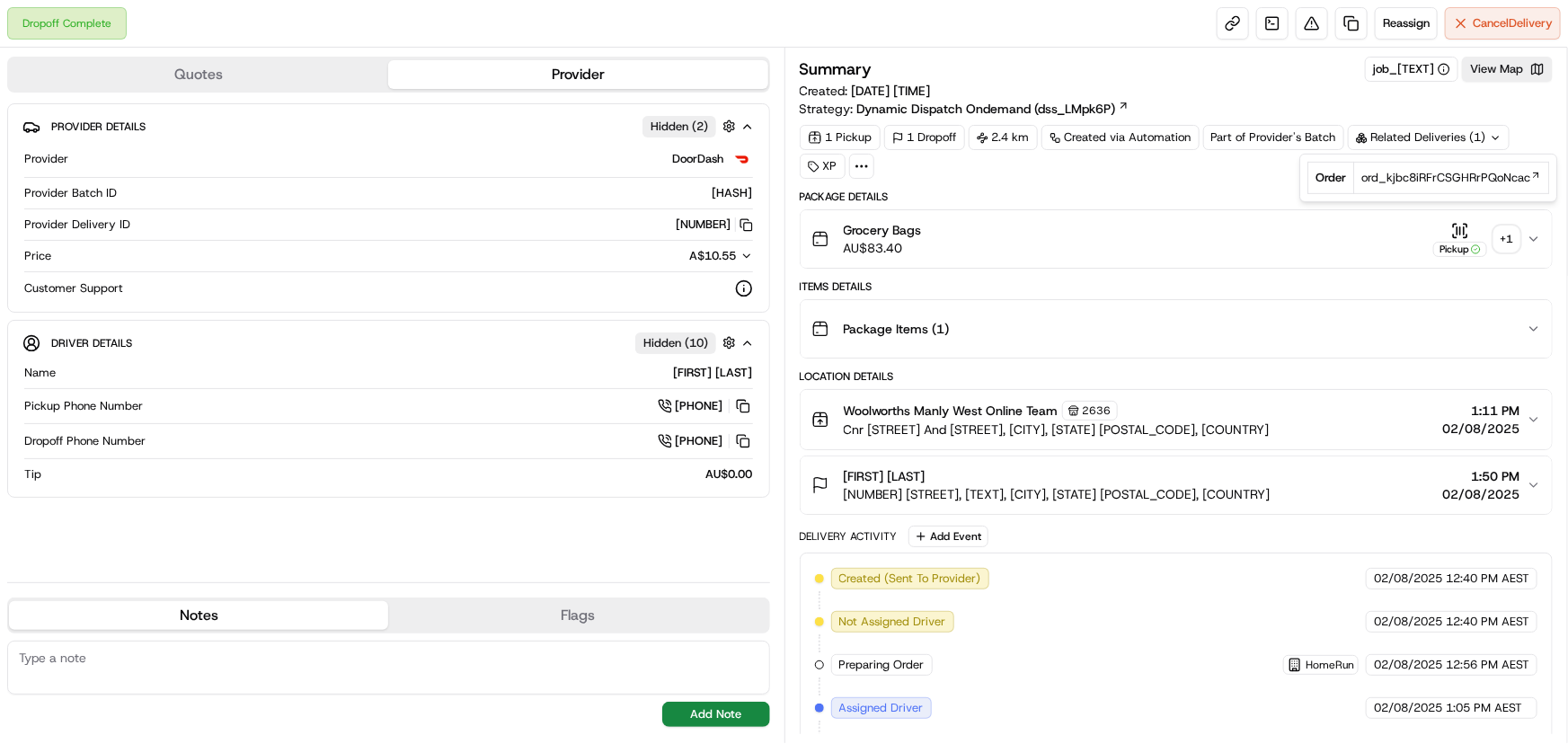 click on "Package Items ( 1 )" at bounding box center (1176, 329) 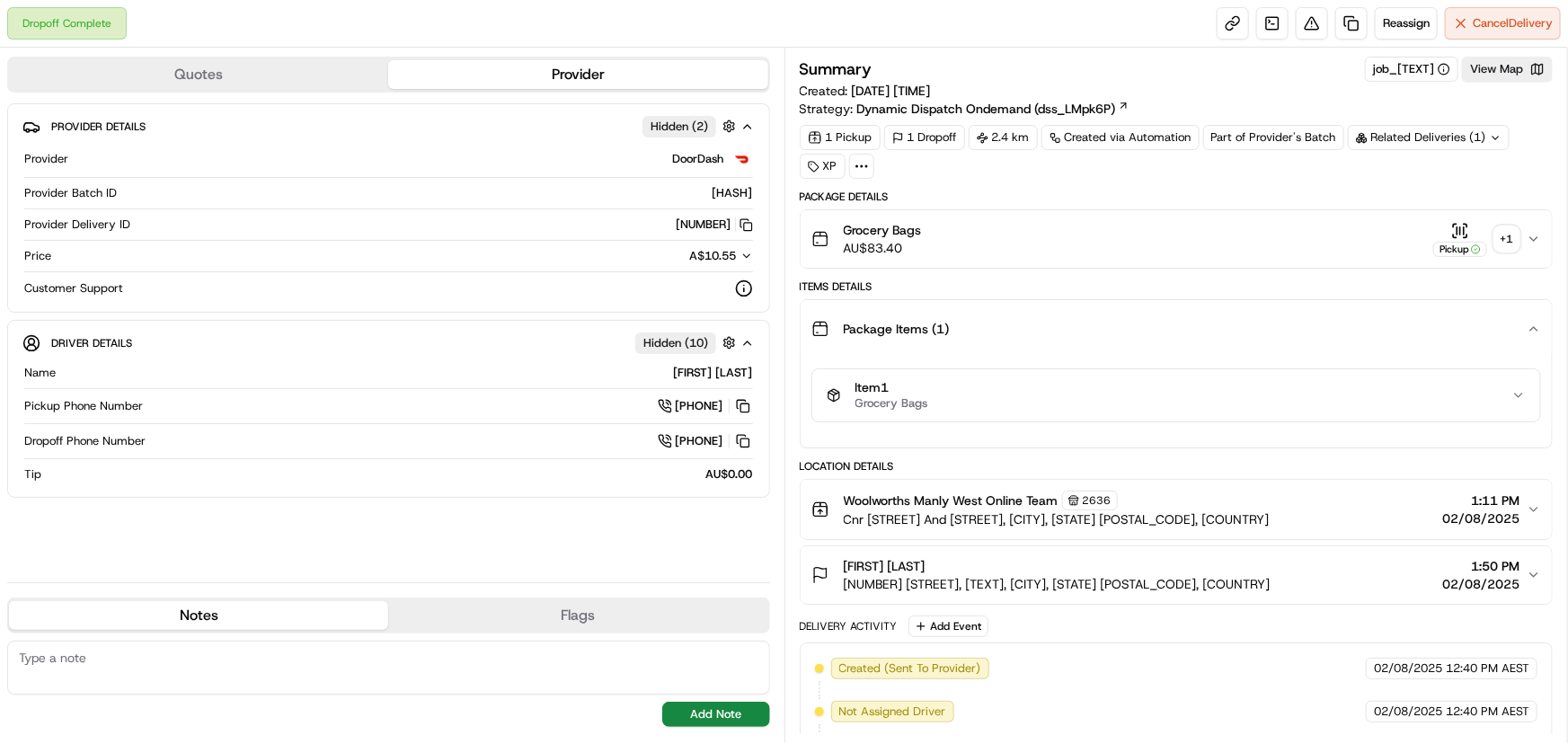 click on "Item  1 Grocery Bags" at bounding box center (1169, 395) 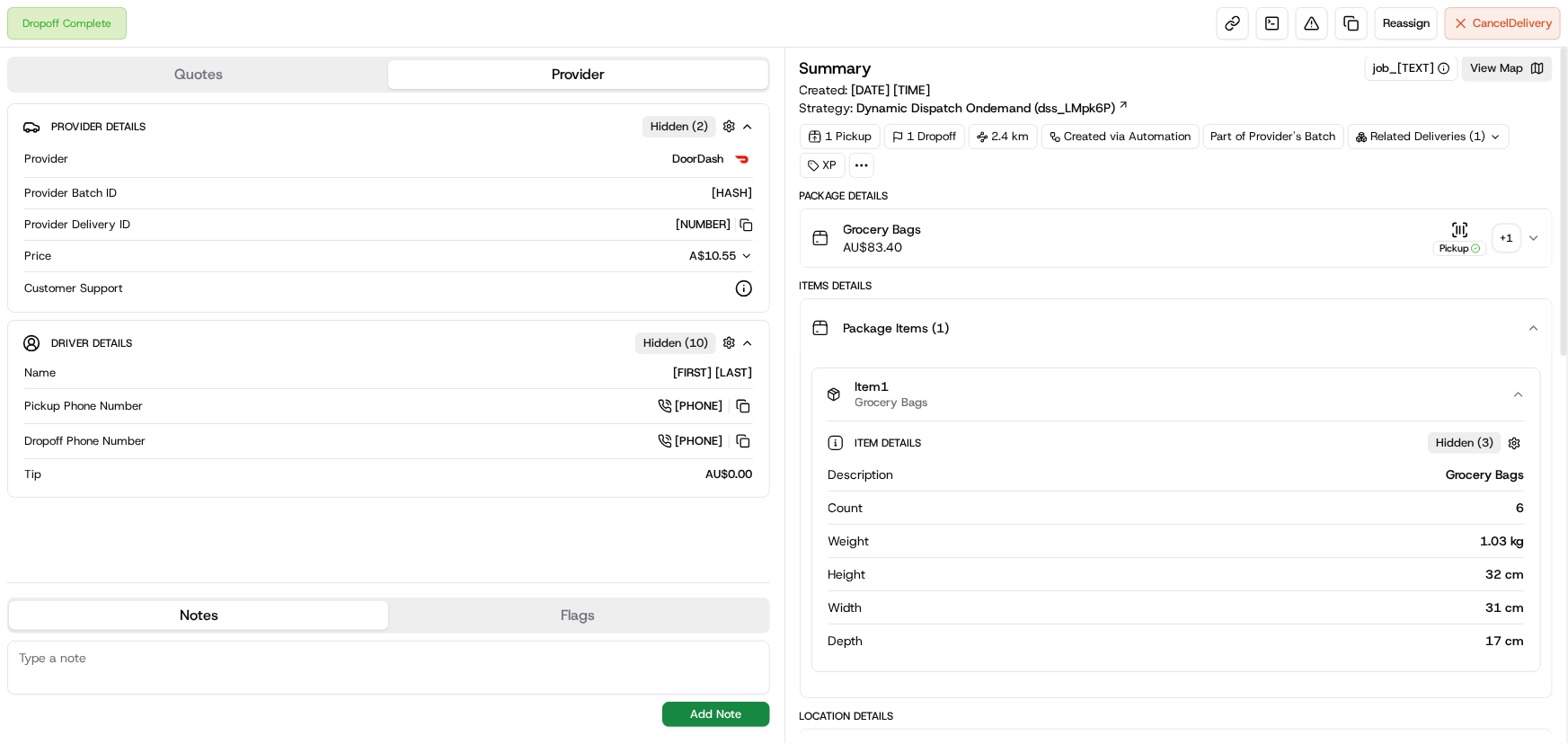 scroll, scrollTop: 0, scrollLeft: 0, axis: both 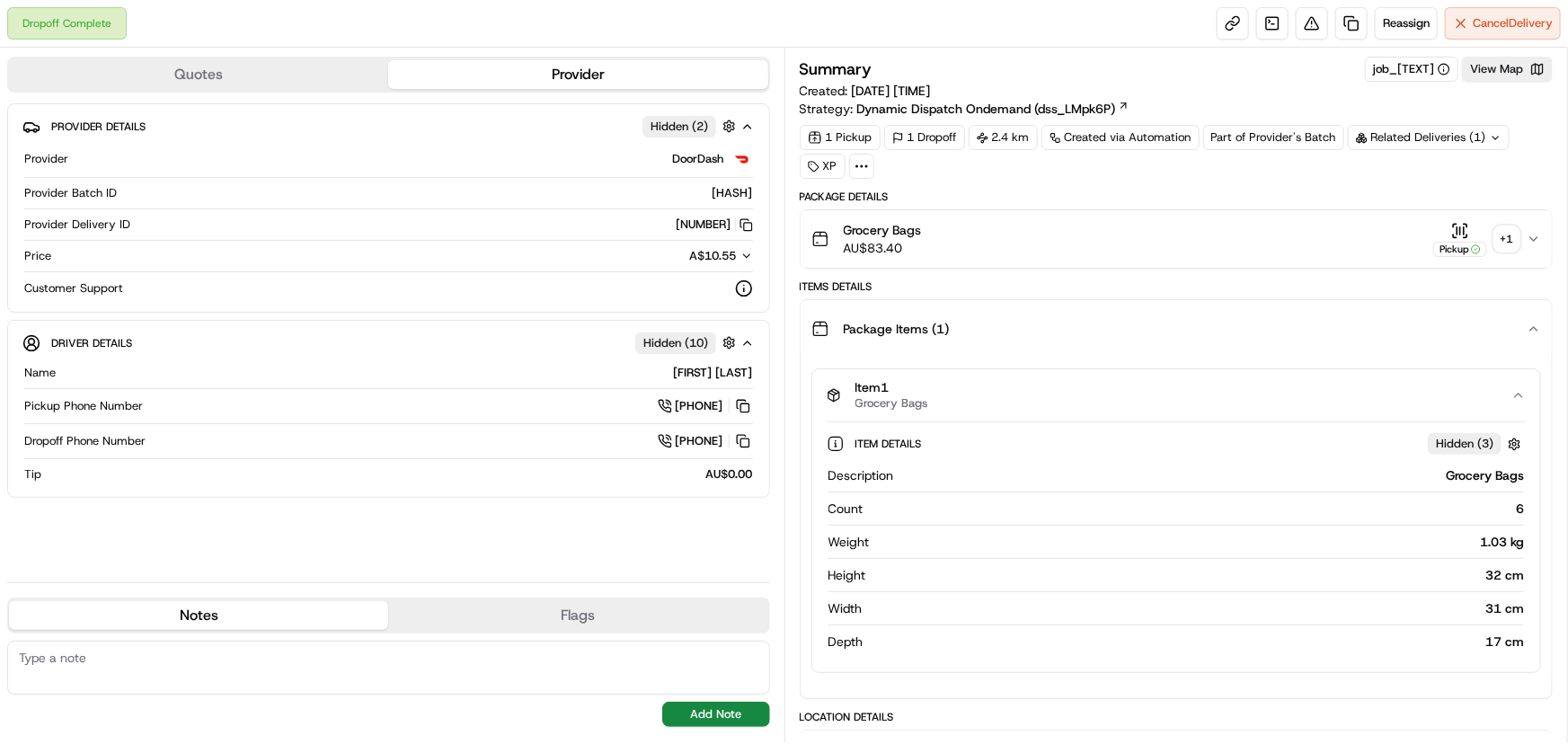 click on "Pickup" at bounding box center (1460, 249) 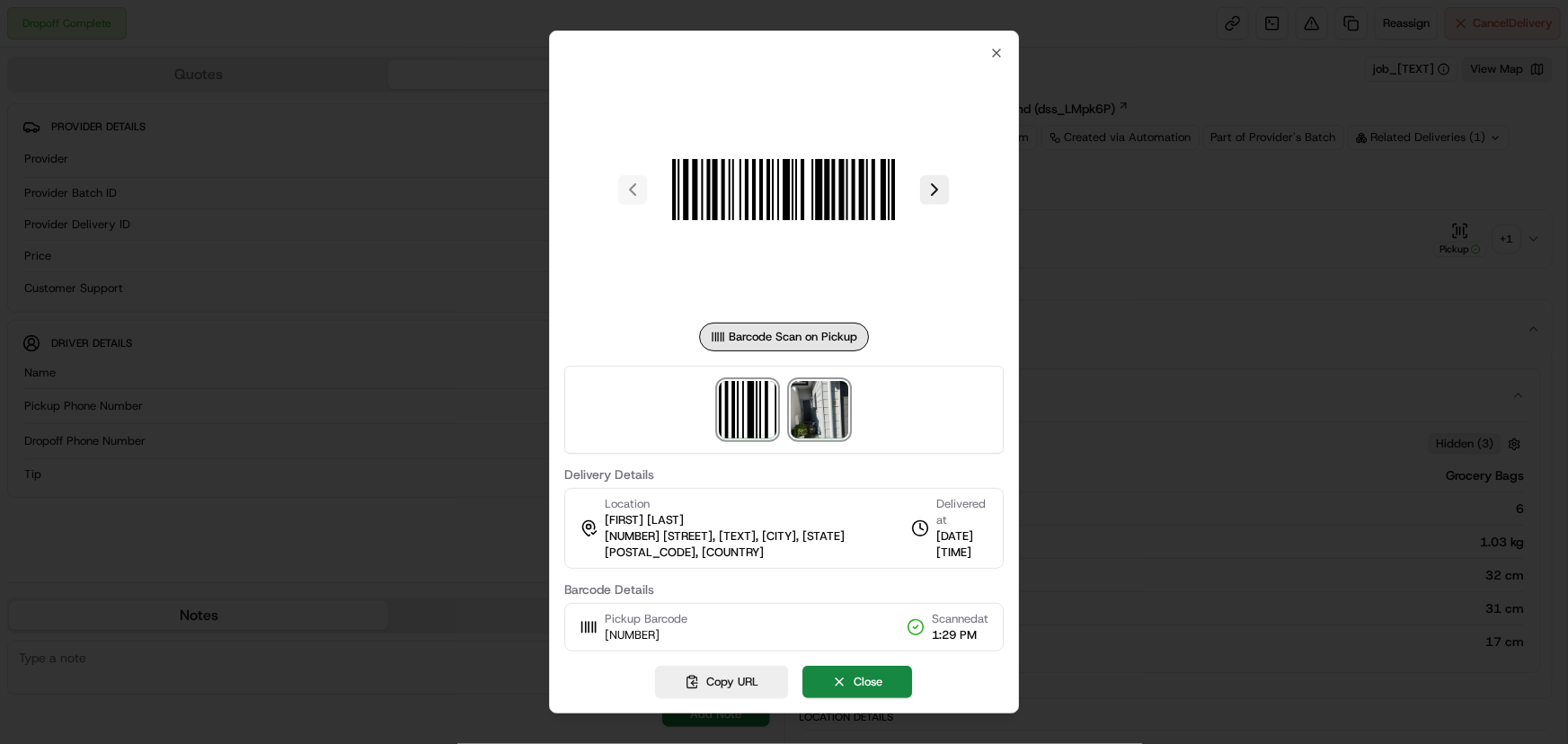 click at bounding box center [820, 410] 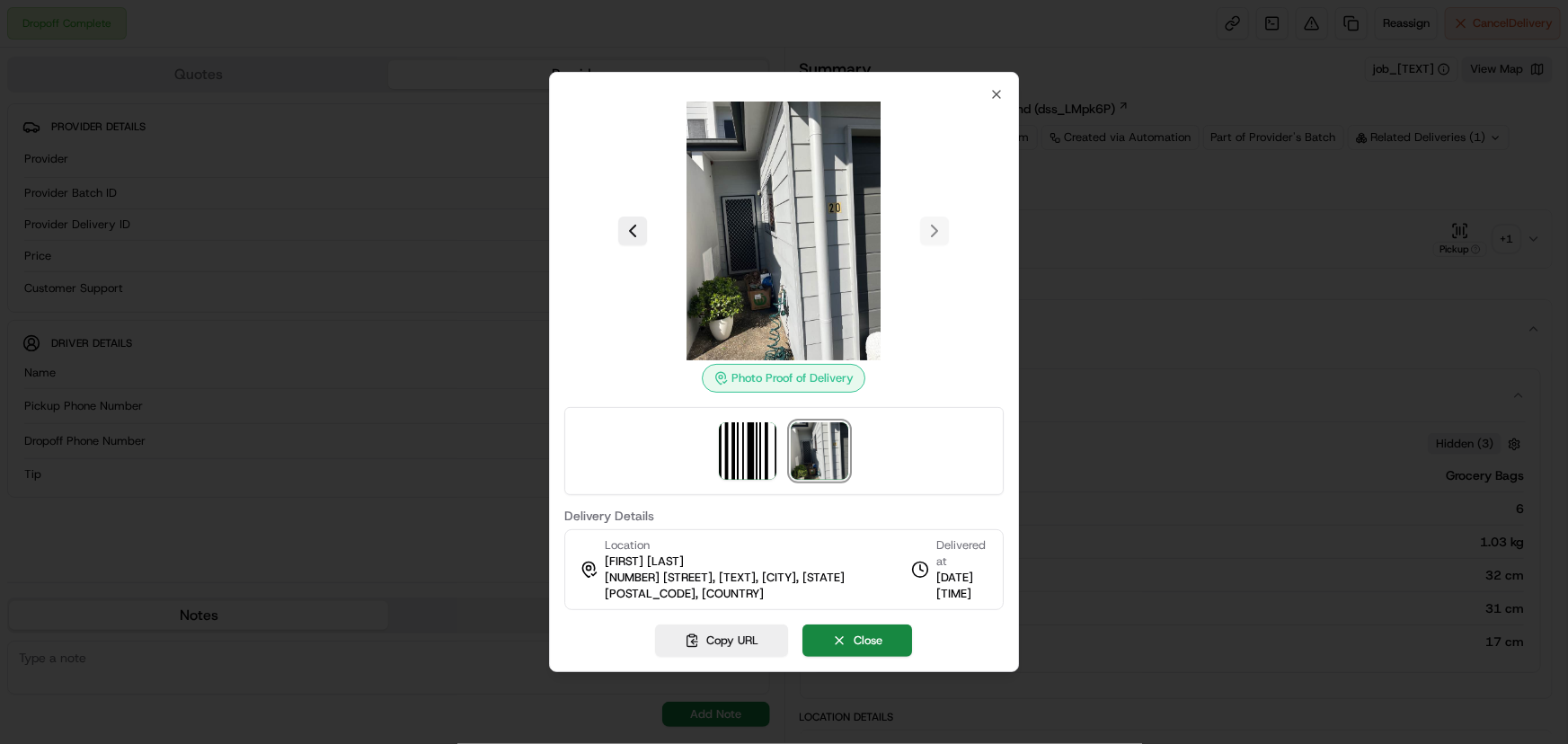 type 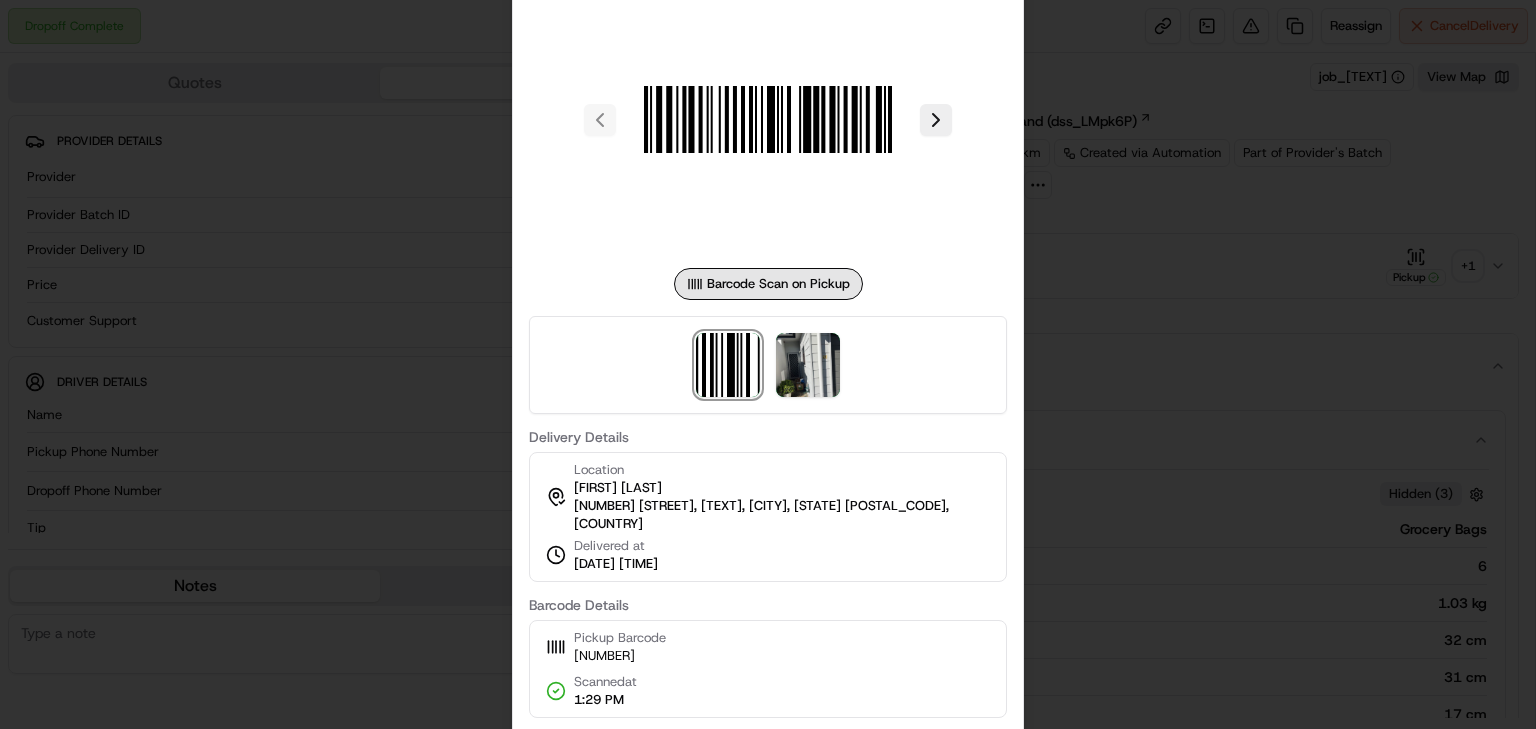 click at bounding box center (768, 364) 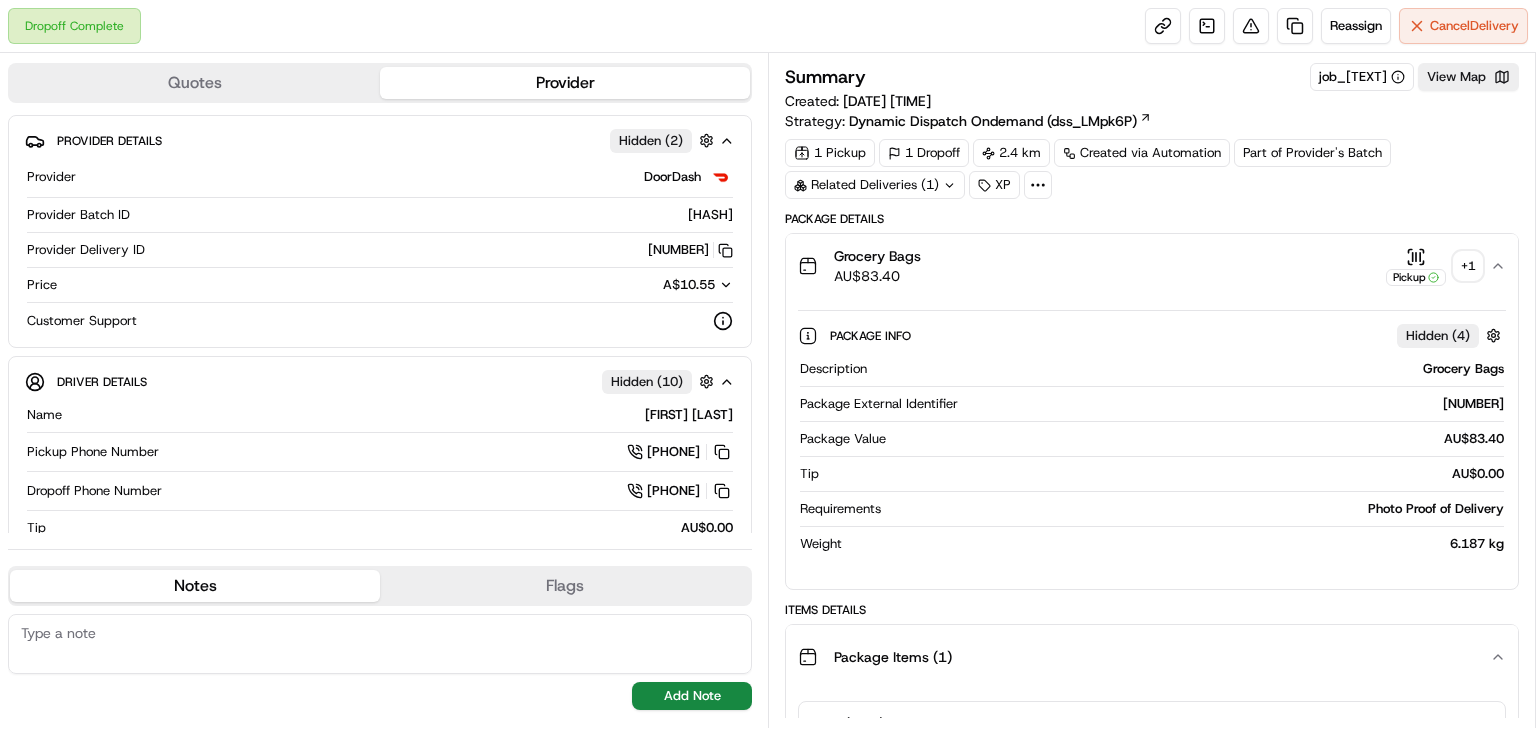 click on "1   Pickup 1   Dropoff 2.4 km Created via Automation Part of Provider's Batch Related Deliveries   (1) XP" at bounding box center (1152, 169) 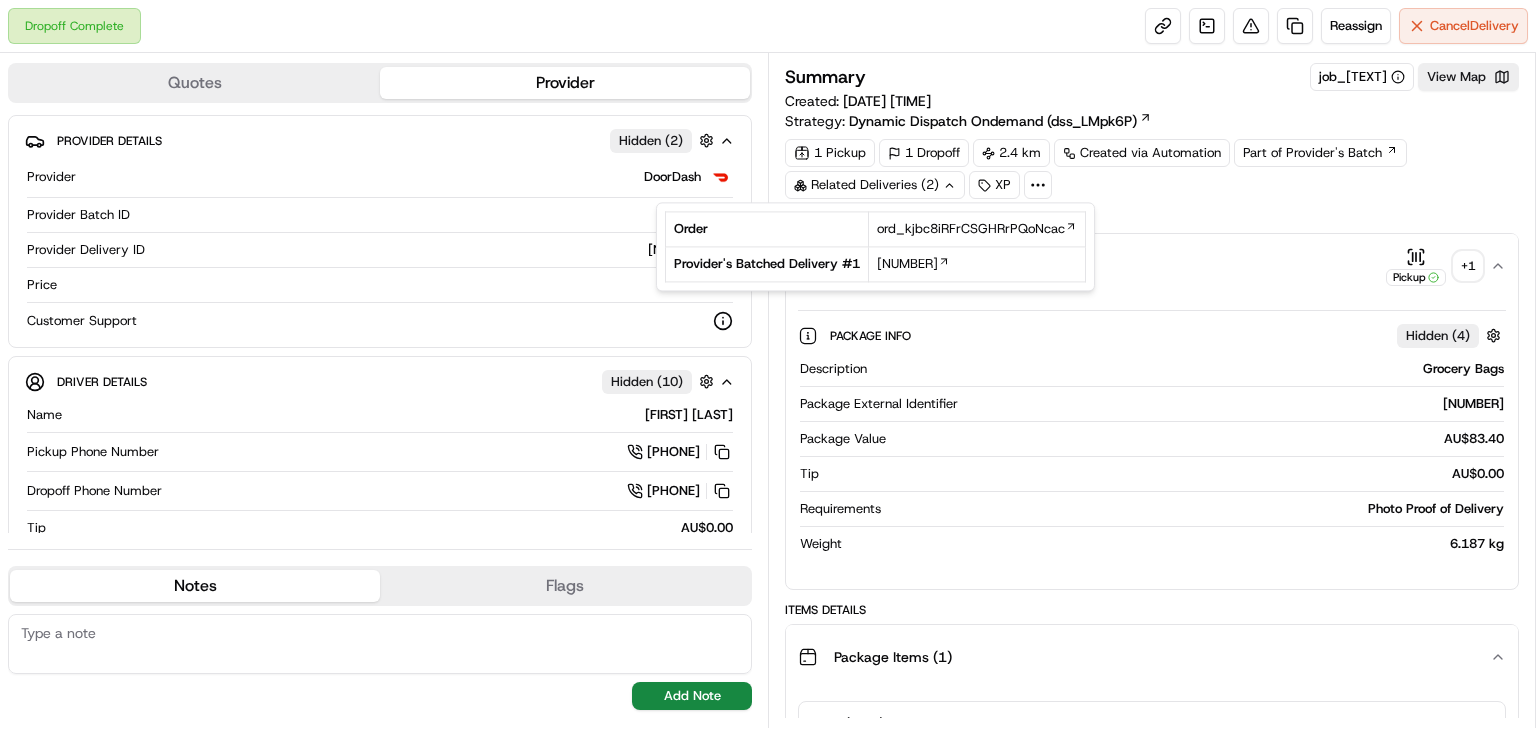 drag, startPoint x: 870, startPoint y: 261, endPoint x: 959, endPoint y: 273, distance: 89.80534 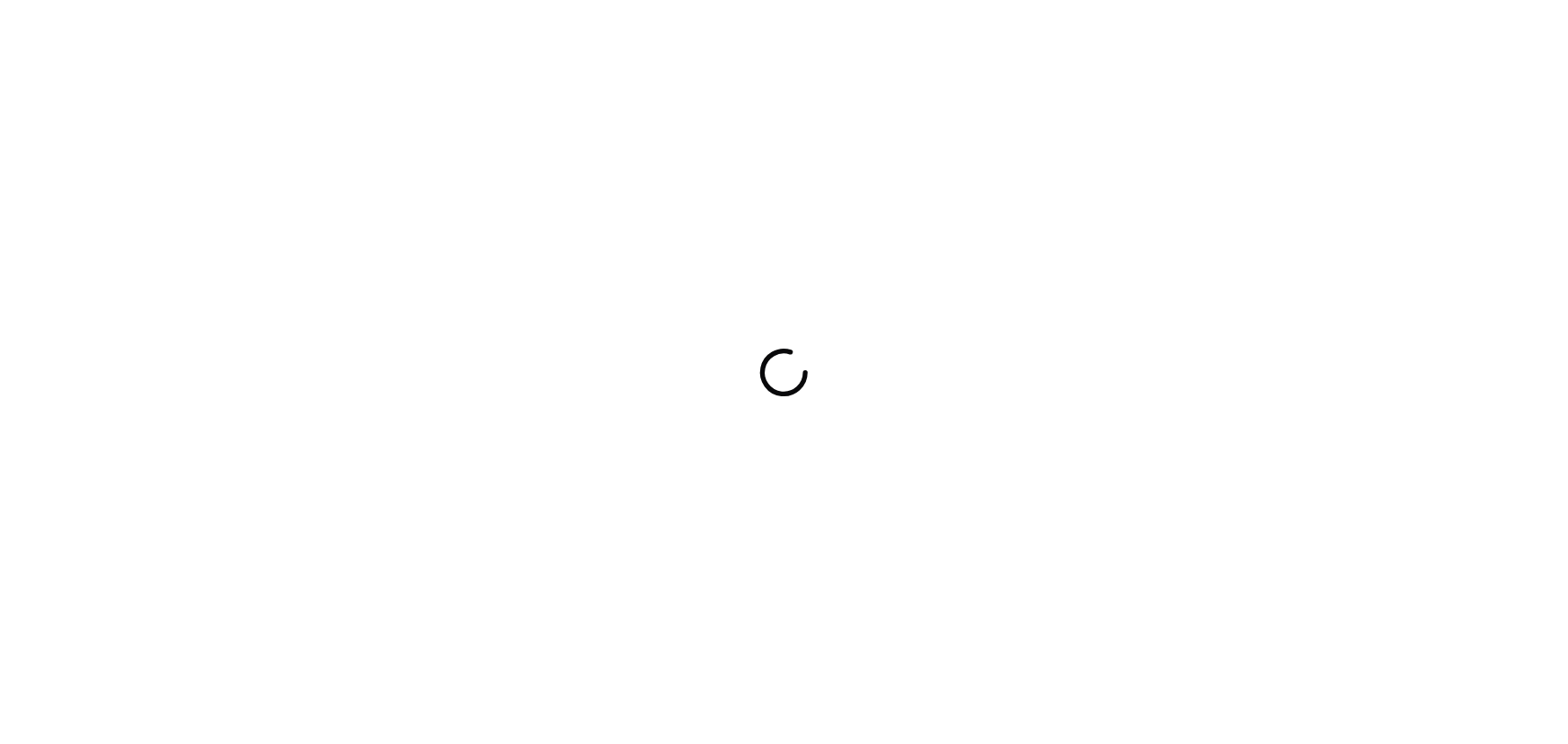 scroll, scrollTop: 0, scrollLeft: 0, axis: both 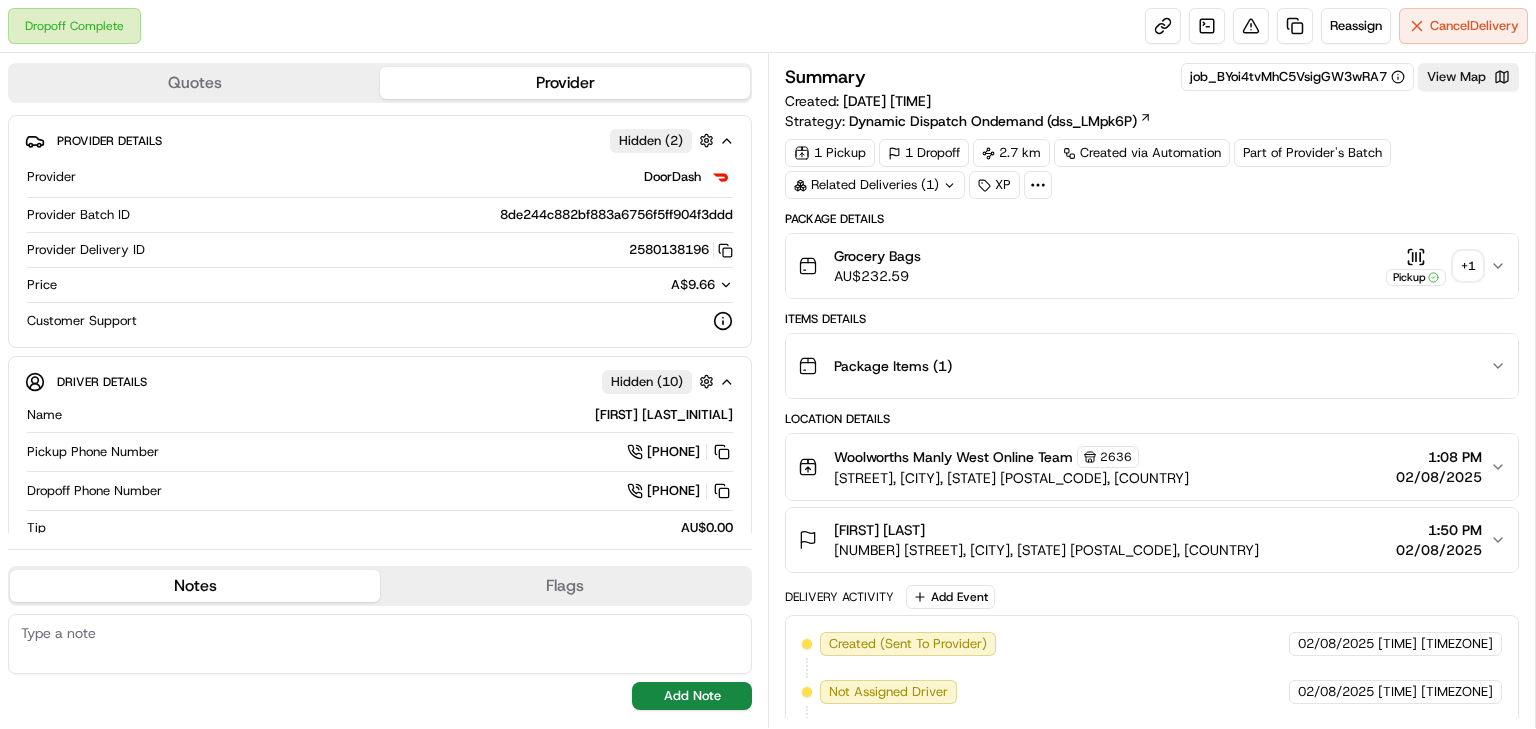 click 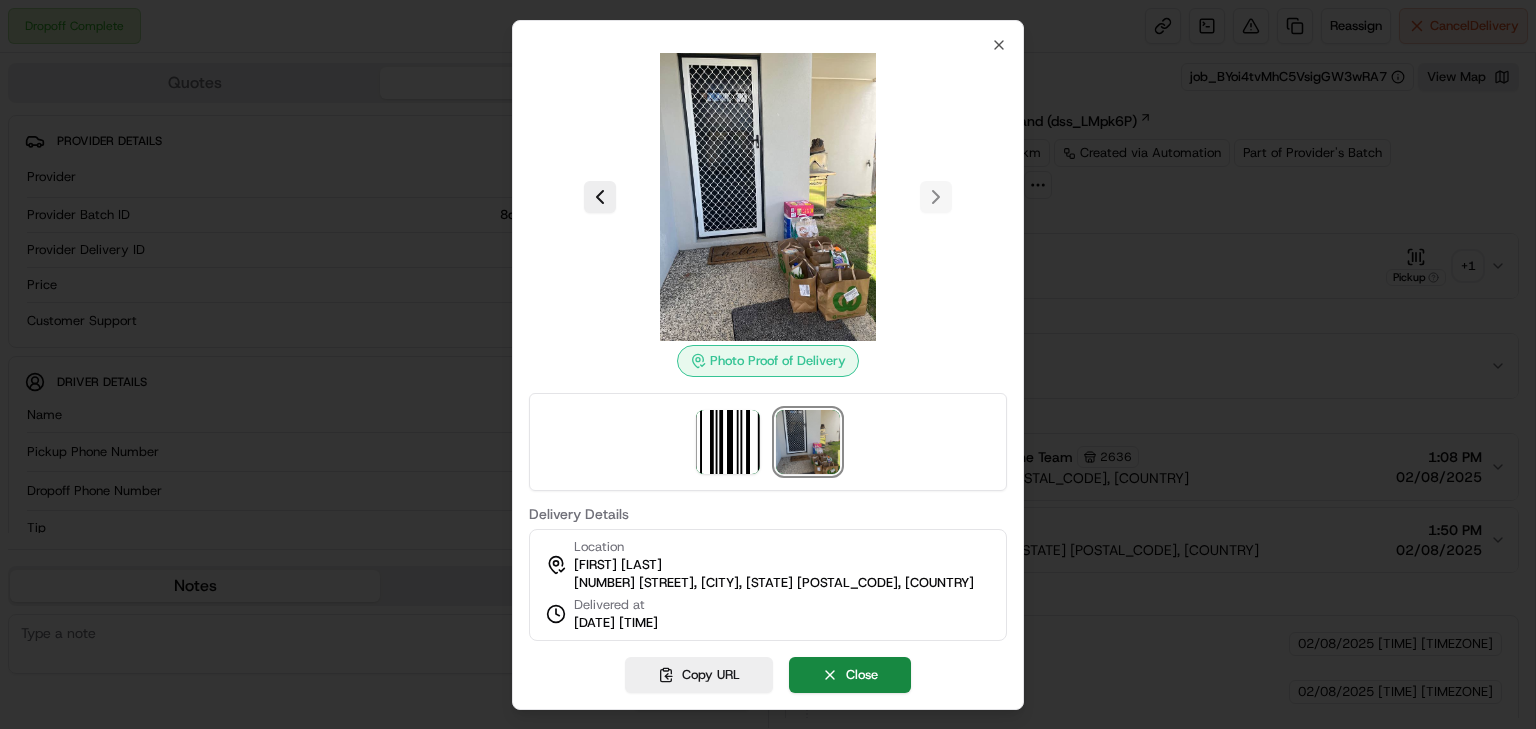 type 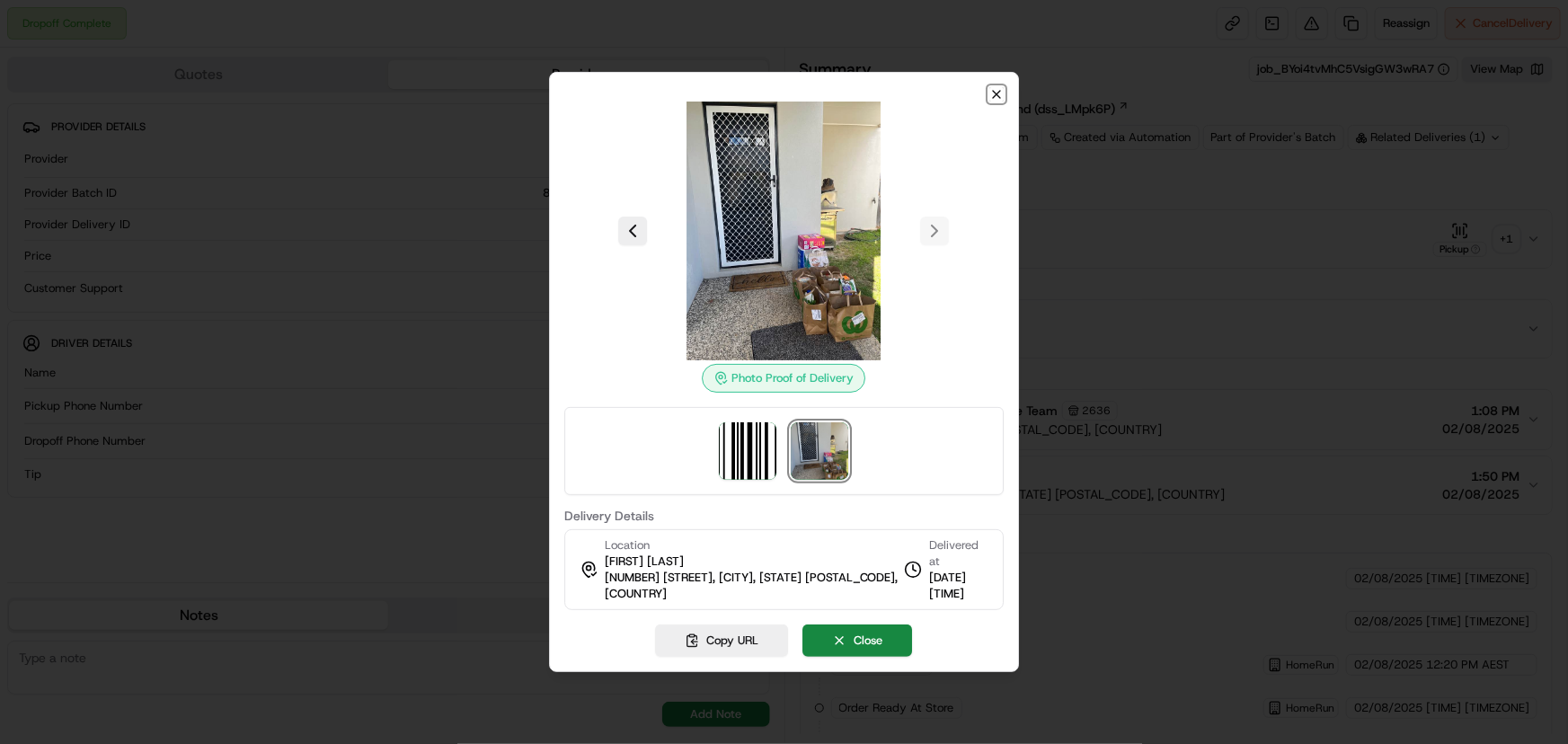 click 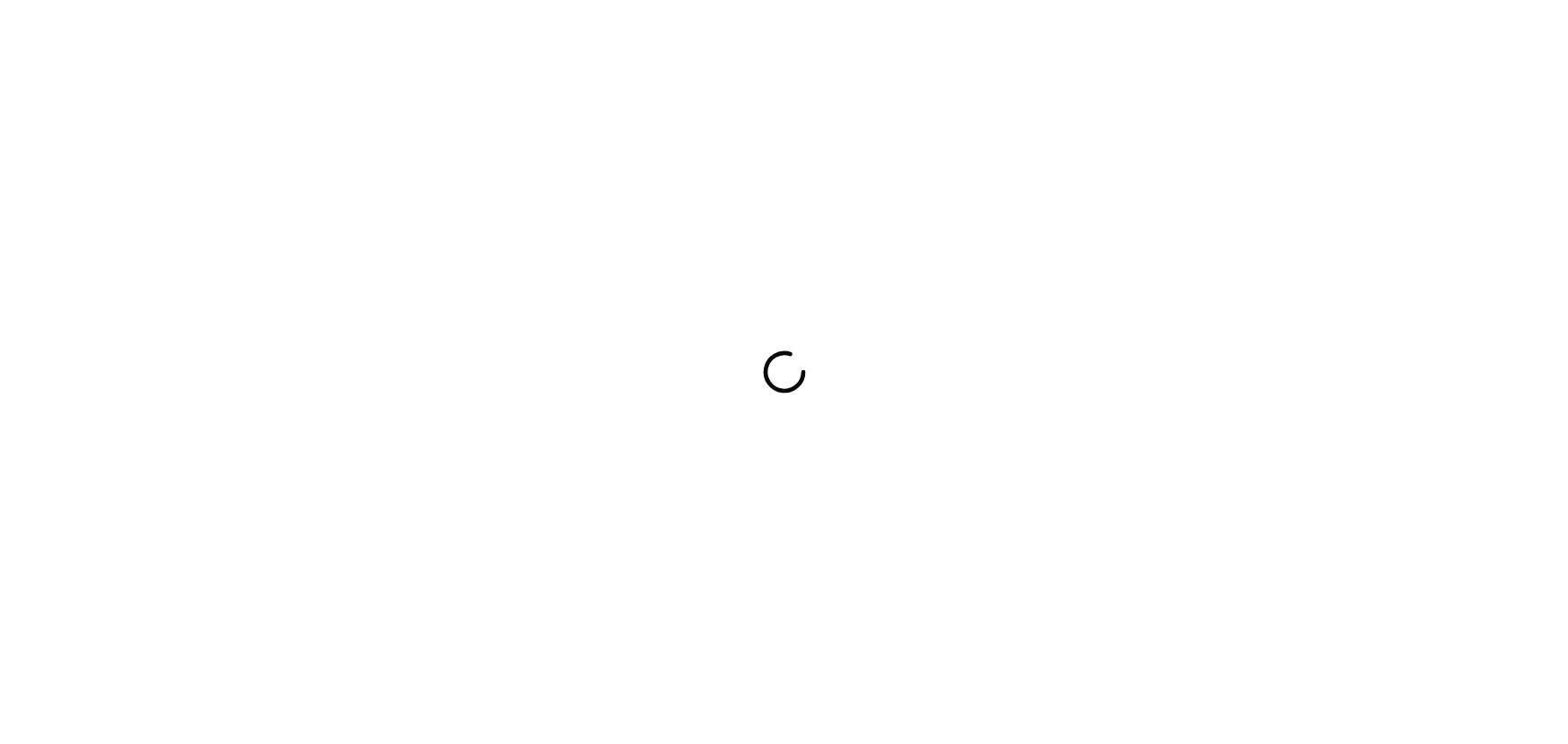 scroll, scrollTop: 0, scrollLeft: 0, axis: both 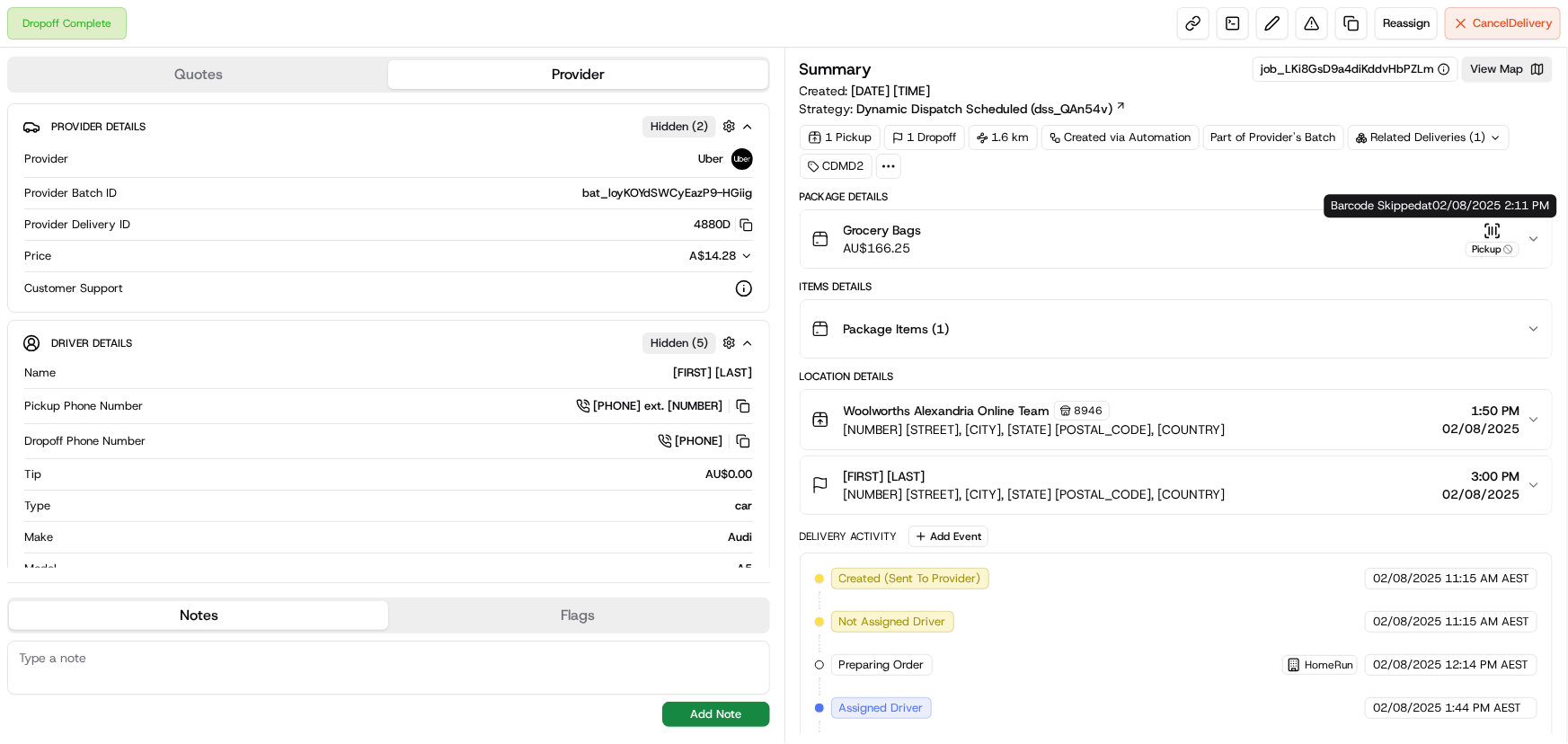 click on "Pickup" at bounding box center (1493, 239) 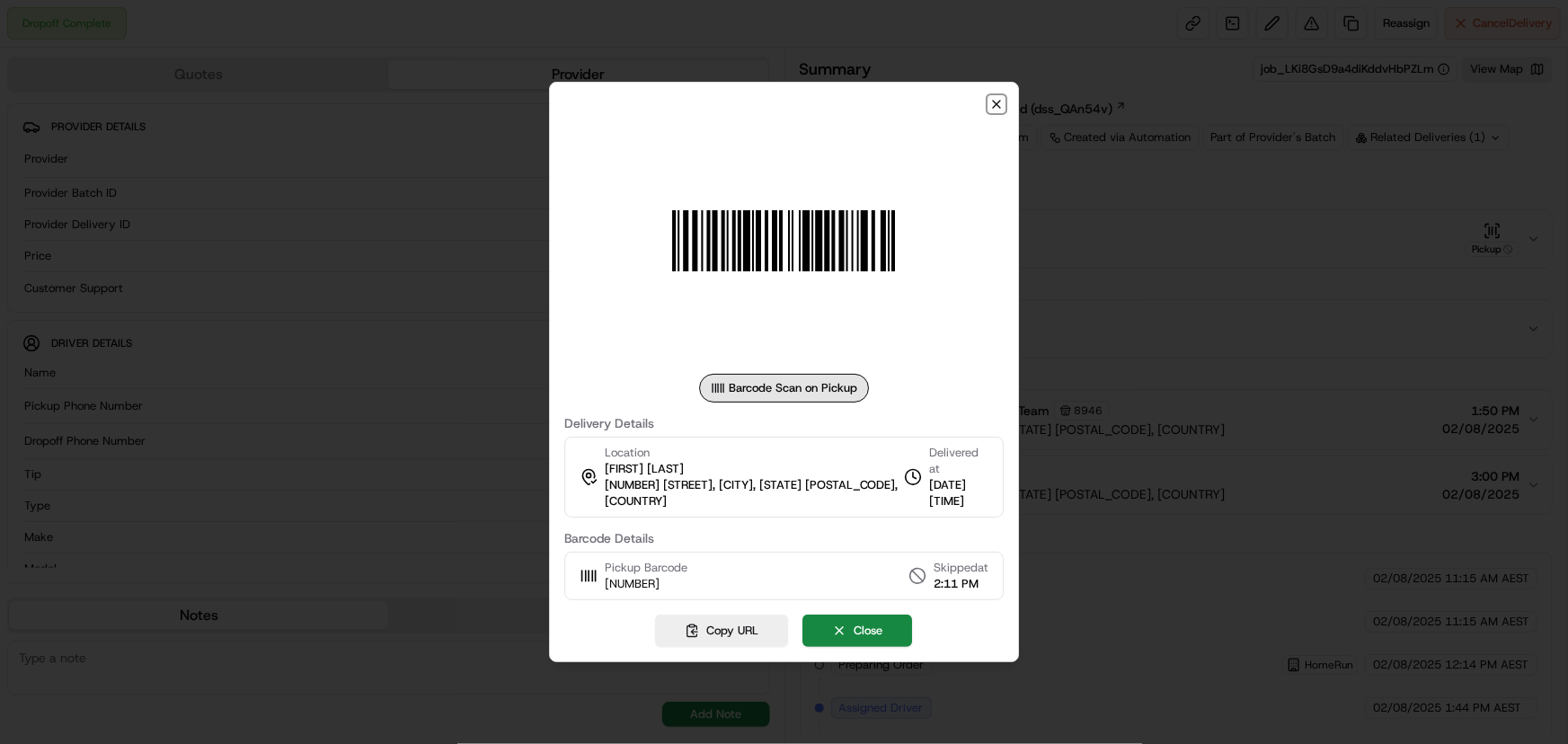 click 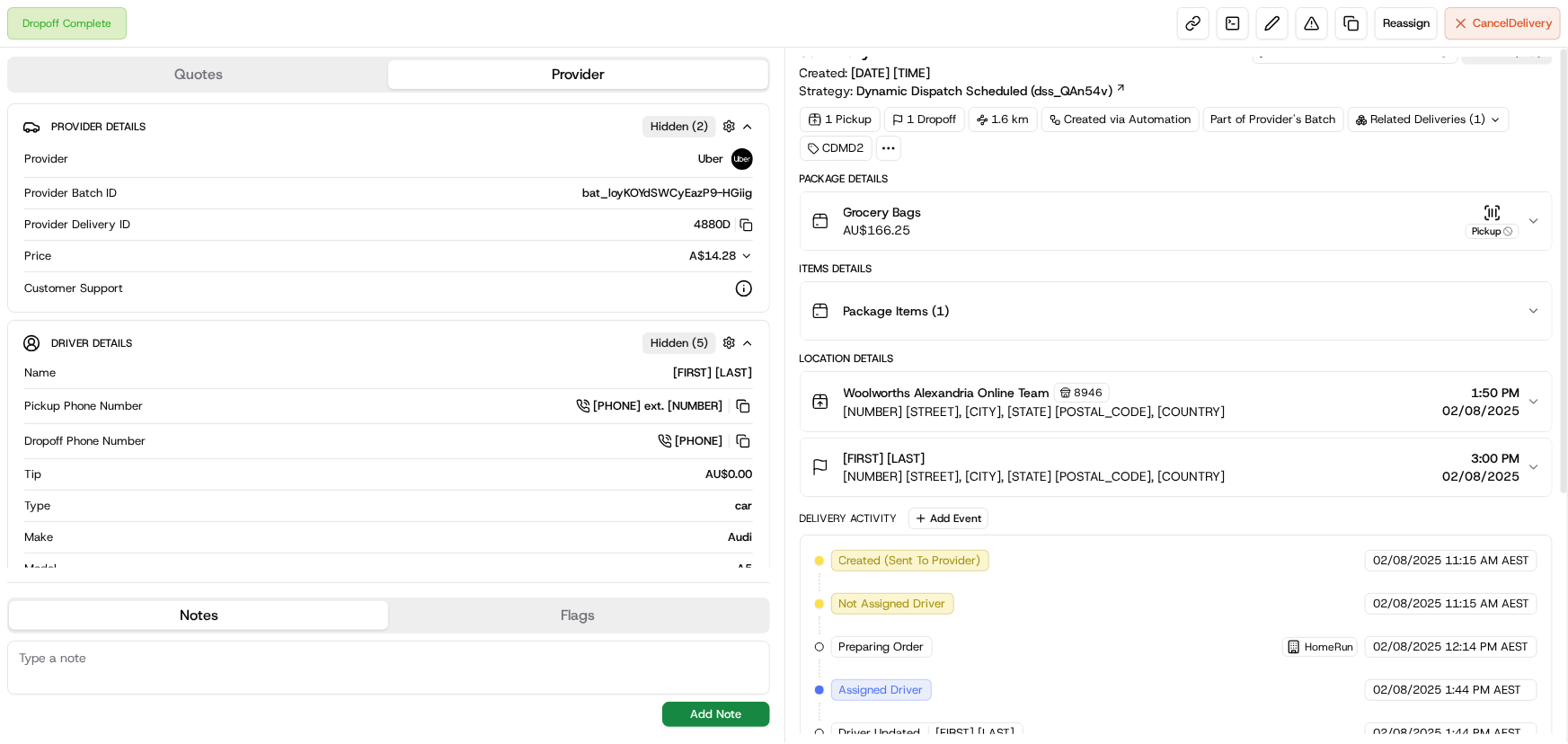 scroll, scrollTop: 0, scrollLeft: 0, axis: both 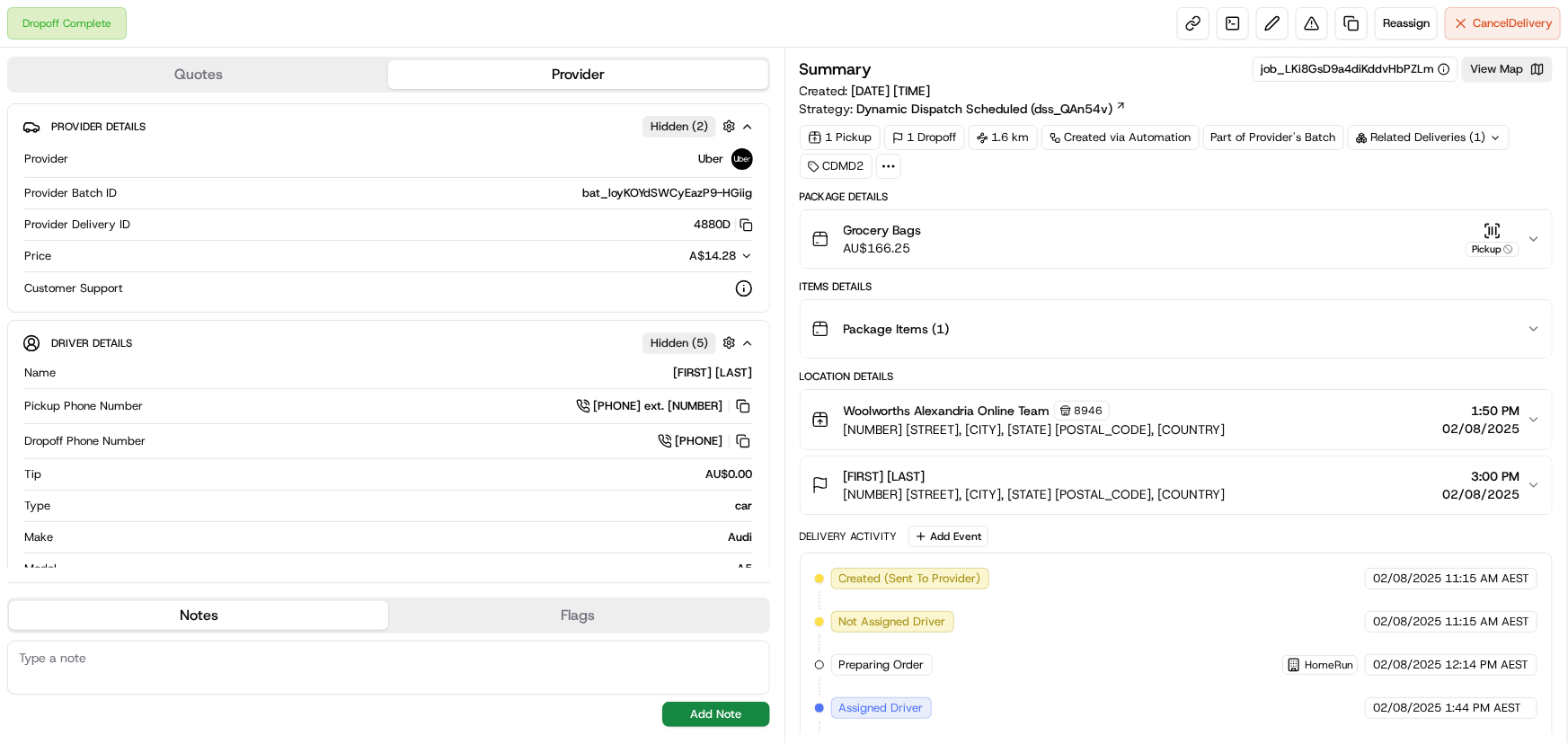 click on "Related Deliveries   (1)" at bounding box center (1429, 137) 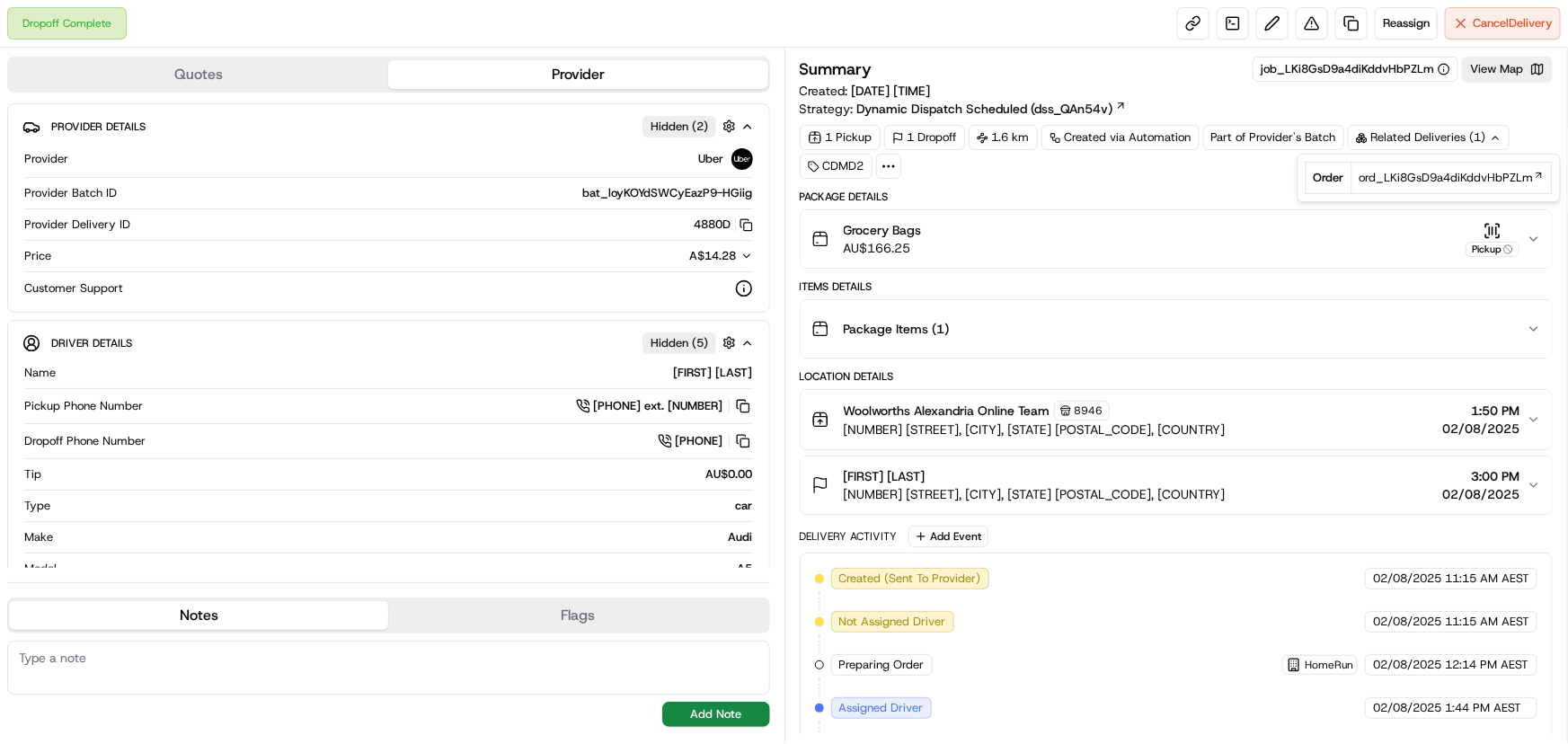 click on "Related Deliveries   (1)" at bounding box center [1429, 137] 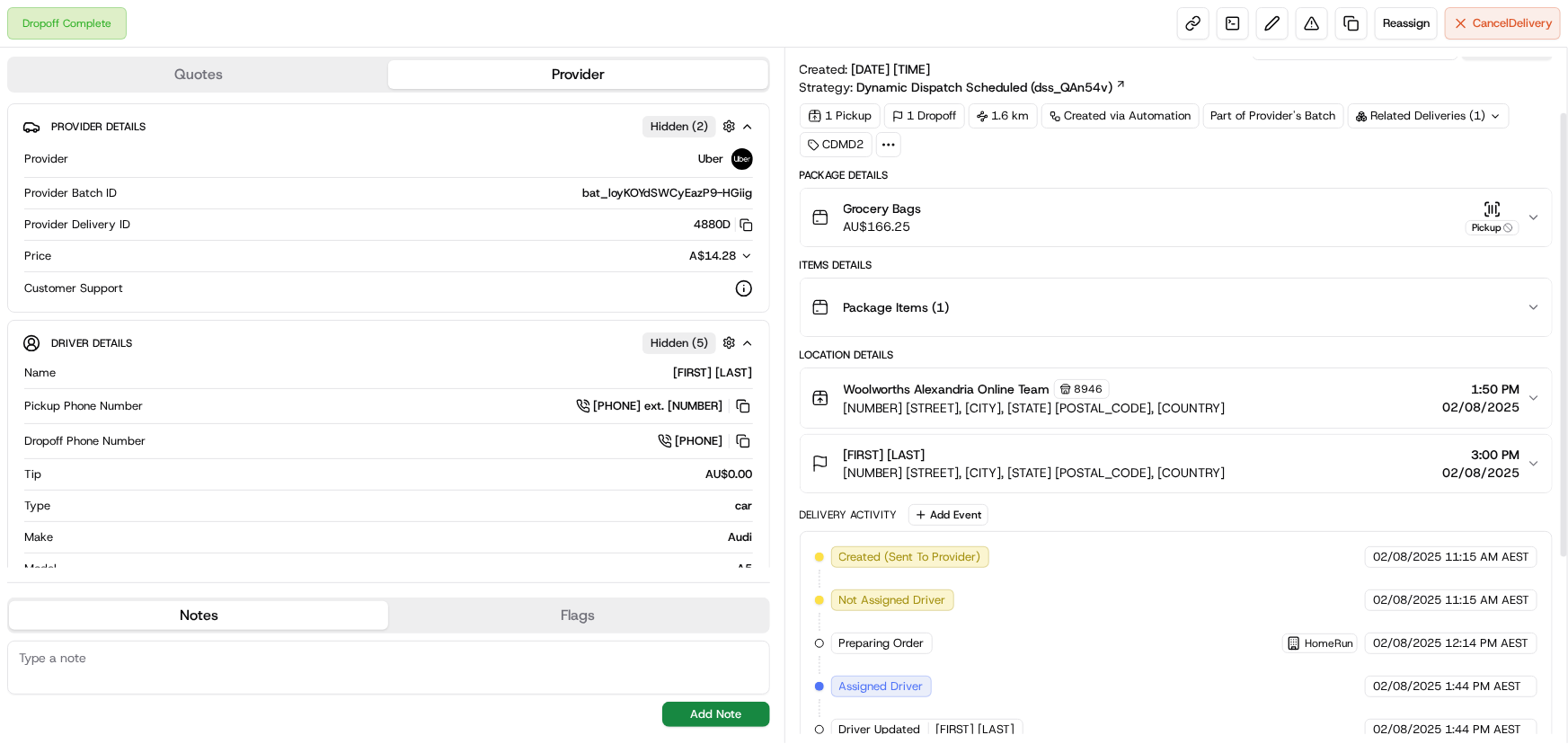 scroll, scrollTop: 0, scrollLeft: 0, axis: both 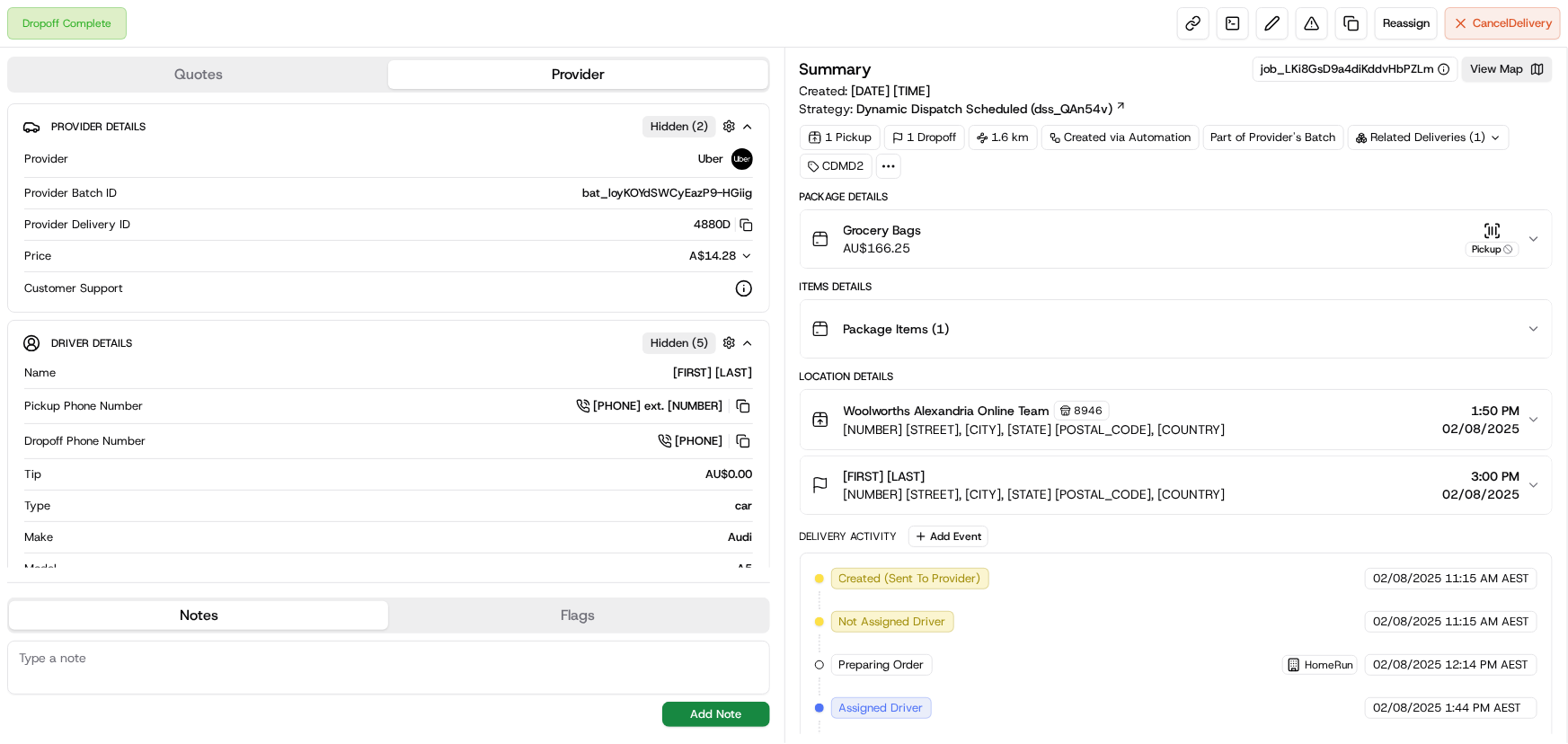 click on "[NUMBER] [STREET], [CITY], [STATE] [POSTAL_CODE], [COUNTRY]" at bounding box center (1034, 494) 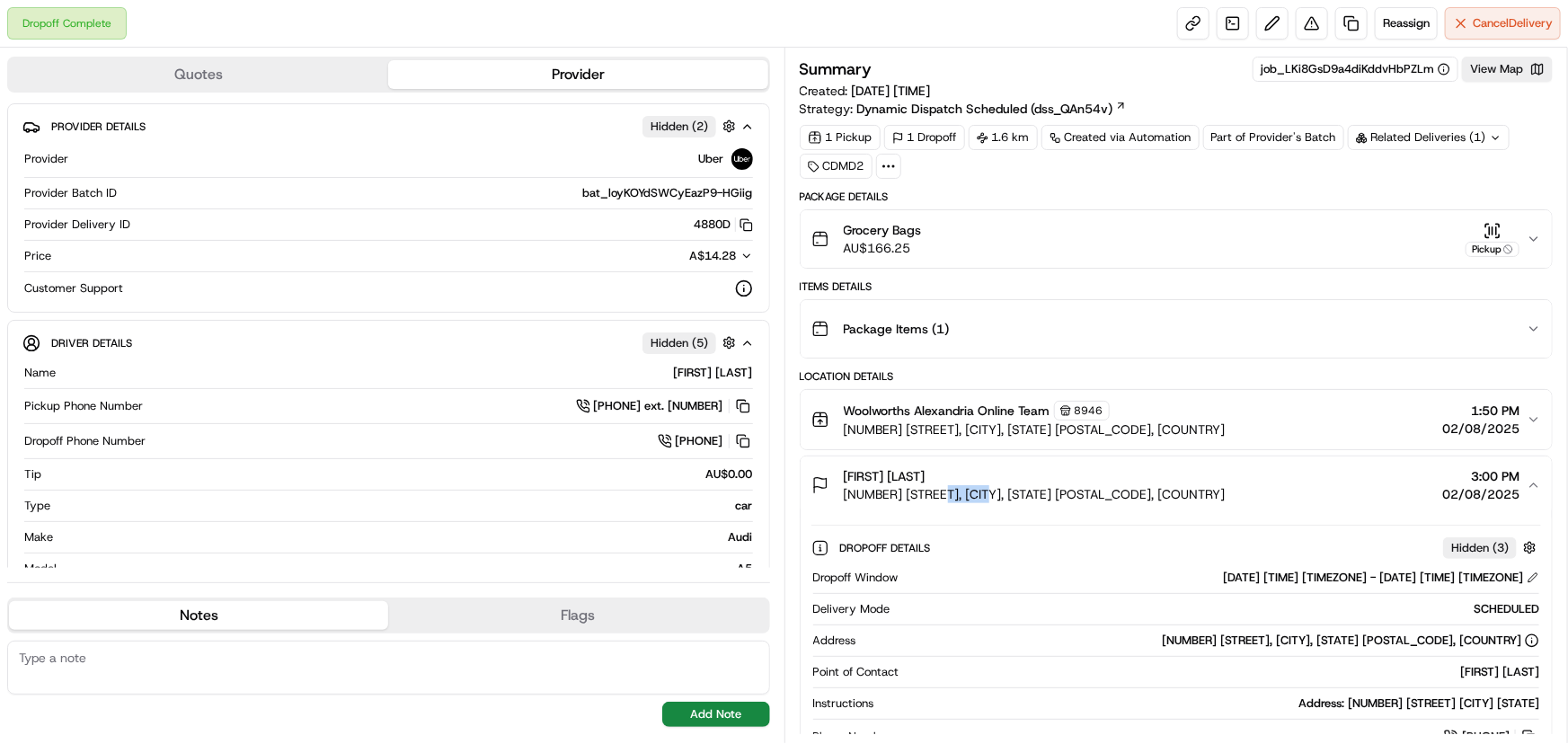 click on "[NUMBER] [STREET], [CITY], [STATE] [POSTAL_CODE], [COUNTRY]" at bounding box center (1034, 494) 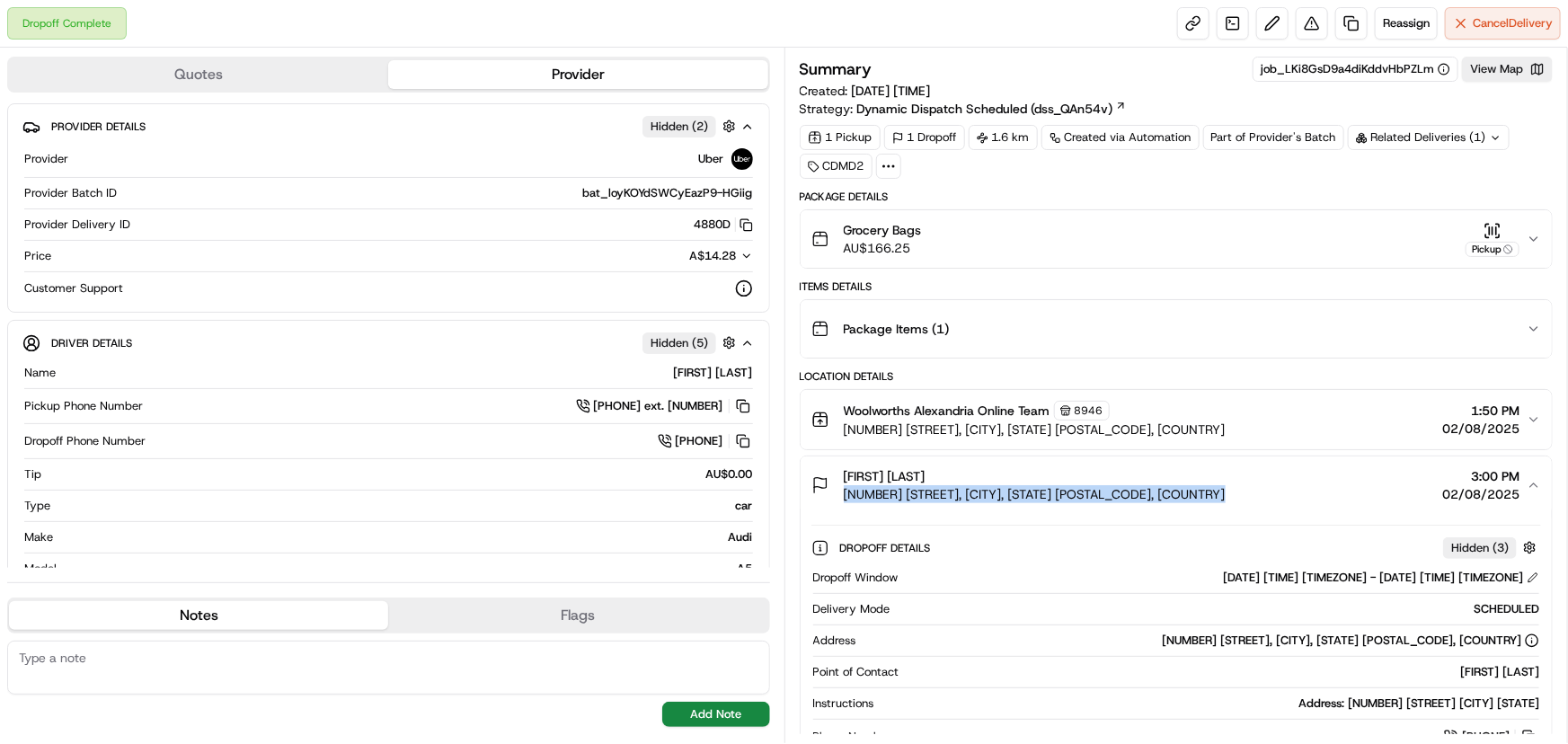 click on "[NUMBER] [STREET], [CITY], [STATE] [POSTAL_CODE], [COUNTRY]" at bounding box center [1034, 494] 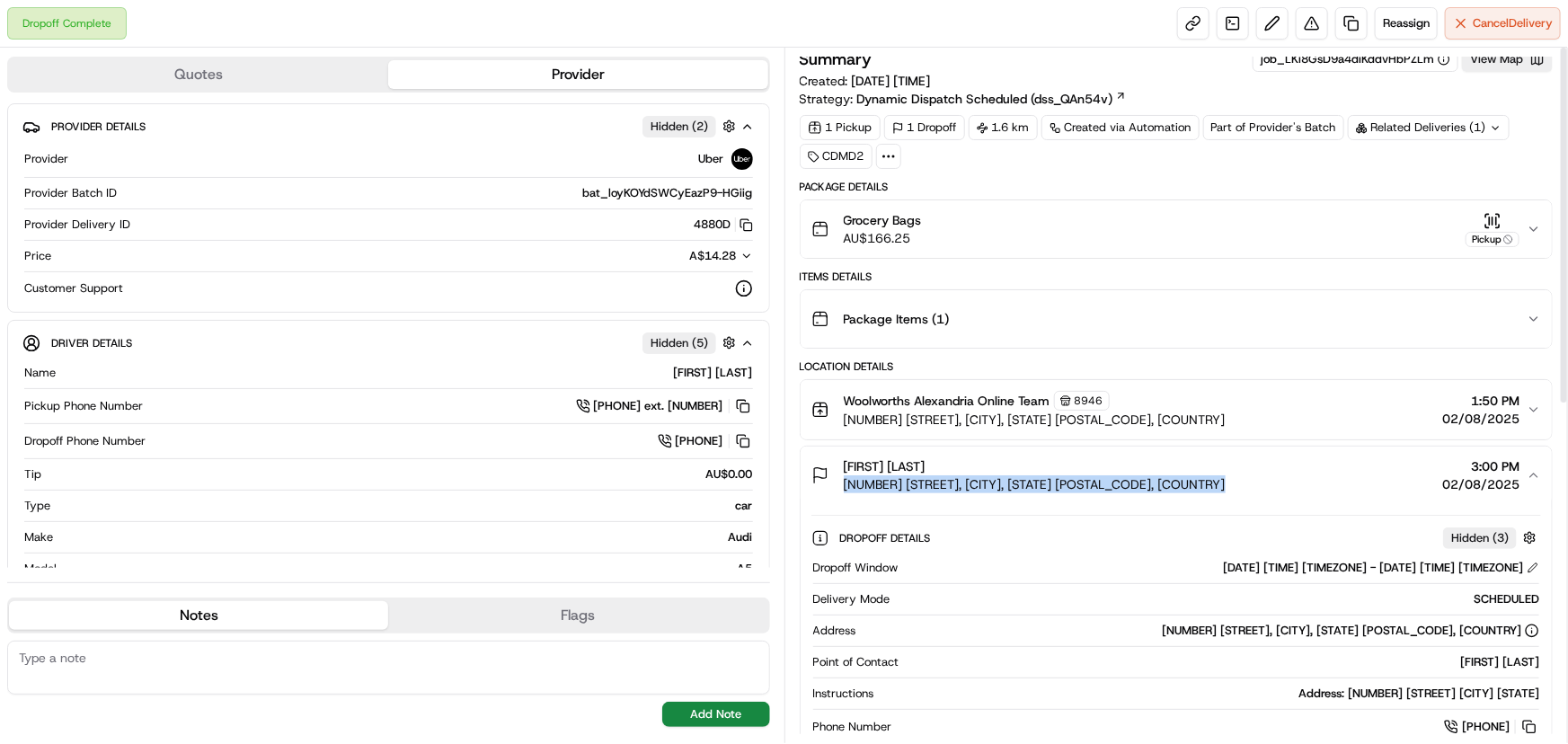 scroll, scrollTop: 0, scrollLeft: 0, axis: both 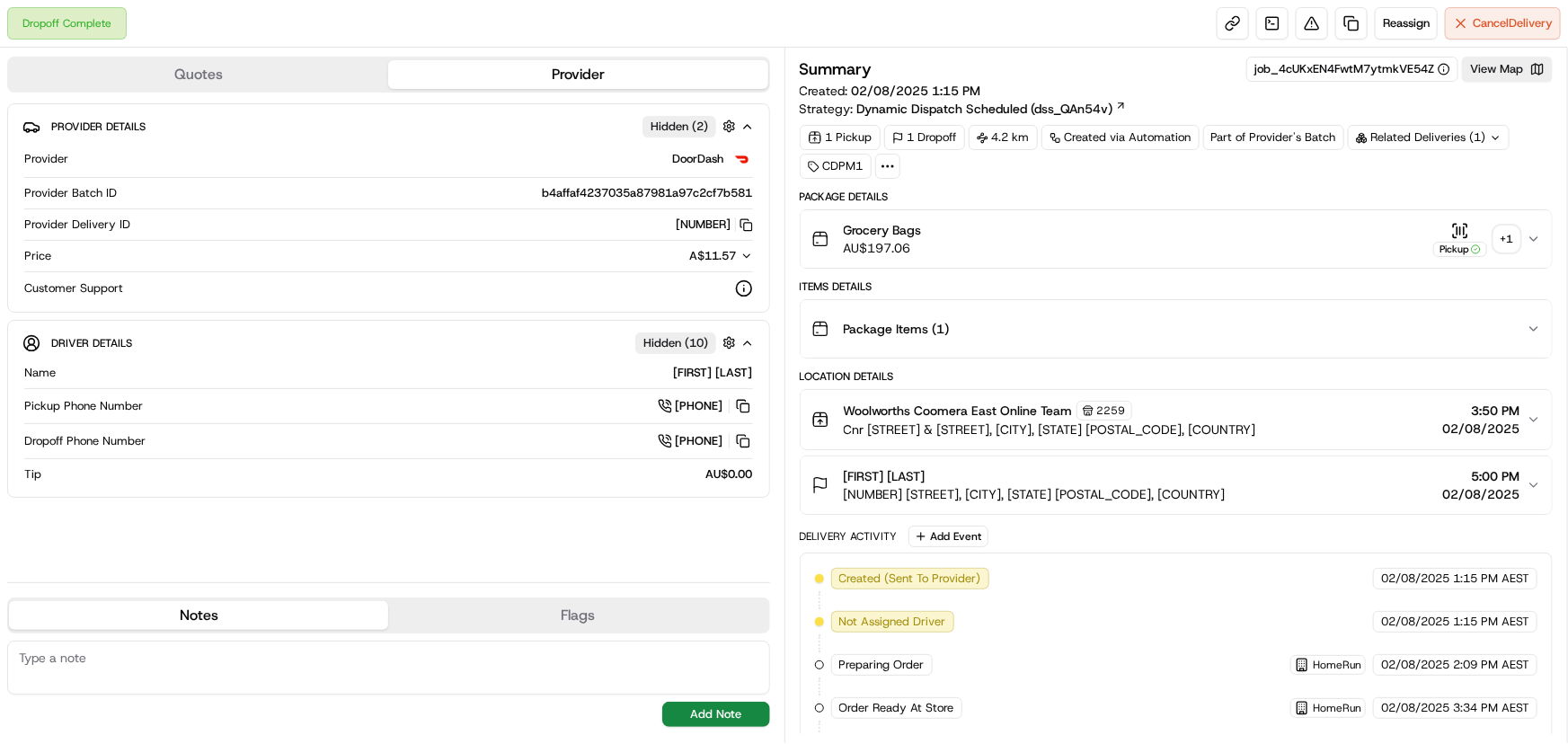 click on "Summary job_[ID] View Map  Created:   [DATE] [TIME] Strategy:   Dynamic Dispatch Scheduled (dss_[ID]) [NUMBER]   Pickup [NUMBER]   Dropoff [DISTANCE] Created via Automation Part of Provider's Batch Related Deliveries   ([NUMBER]) CDPM[NUMBER]" at bounding box center (1176, 118) 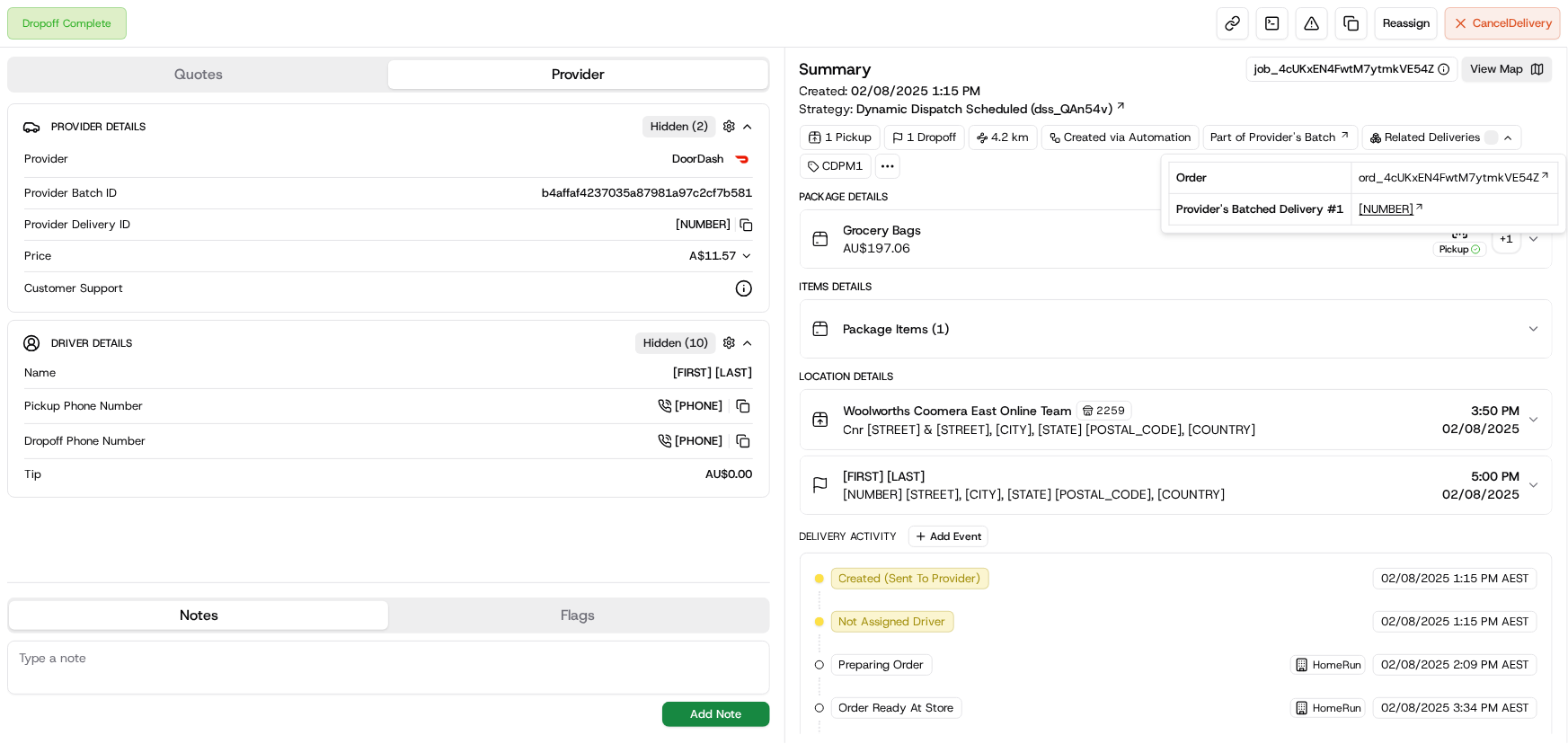 drag, startPoint x: 1355, startPoint y: 197, endPoint x: 1427, endPoint y: 206, distance: 72.56032 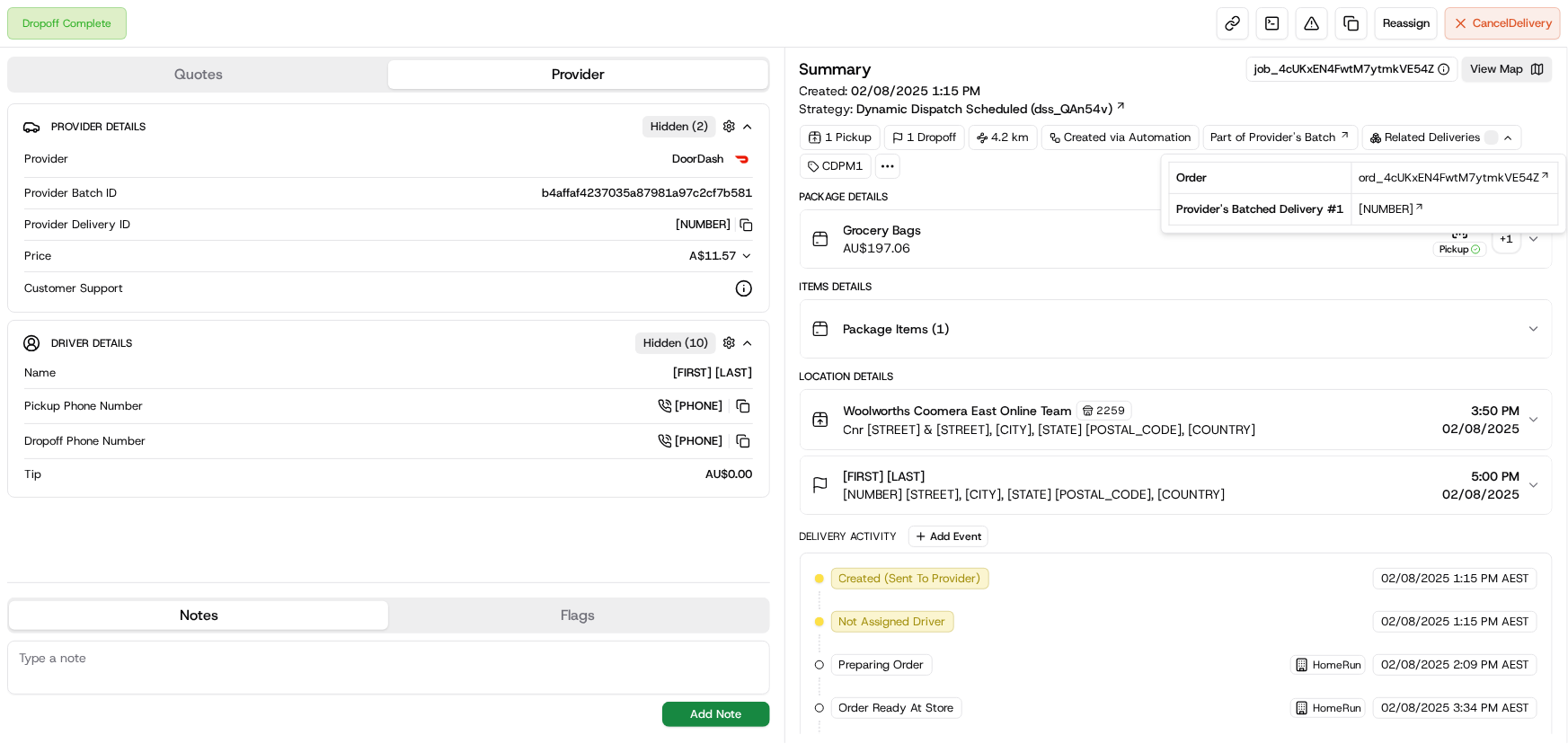 copy on "262904284" 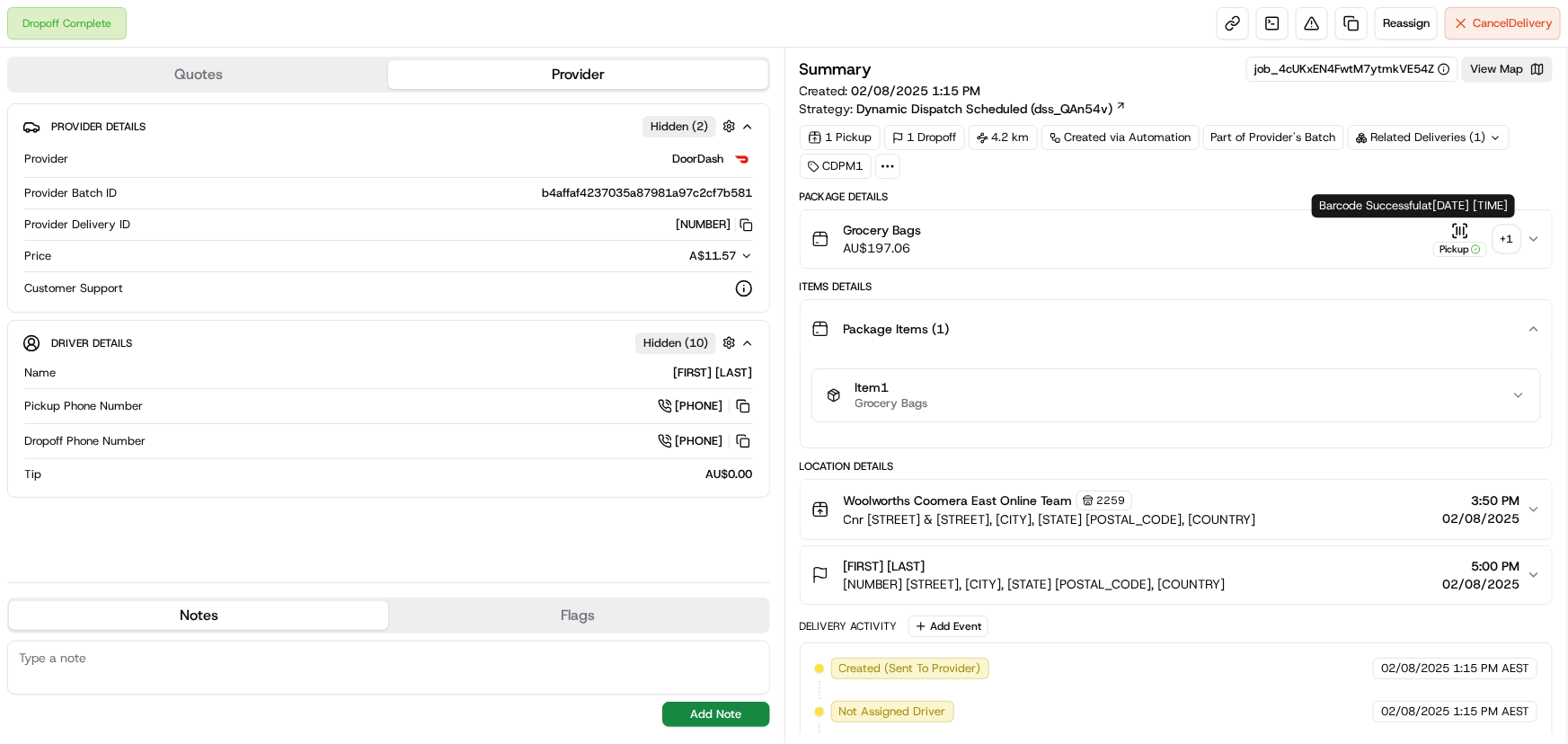 click on "Pickup" at bounding box center (1460, 239) 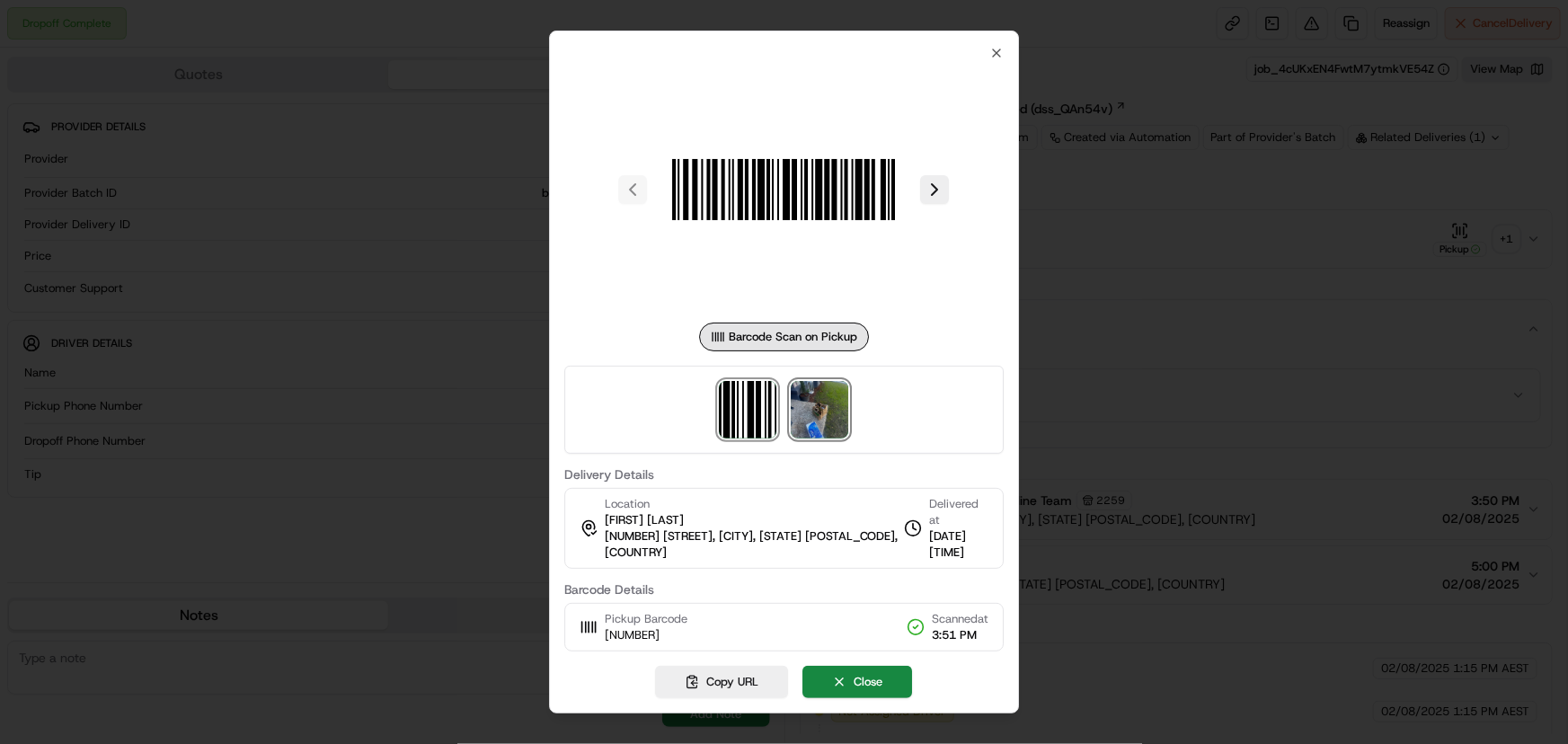 click at bounding box center [820, 410] 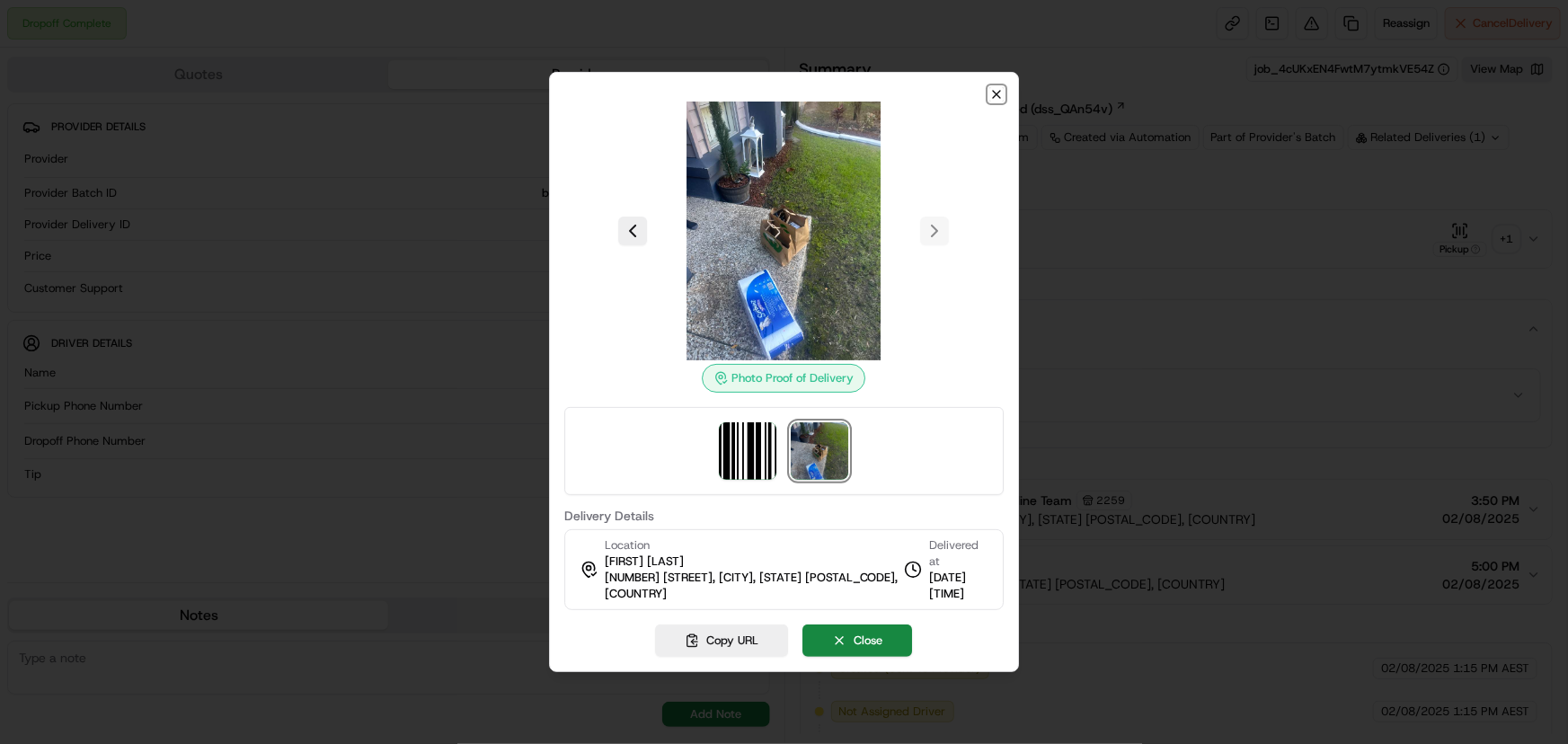 click 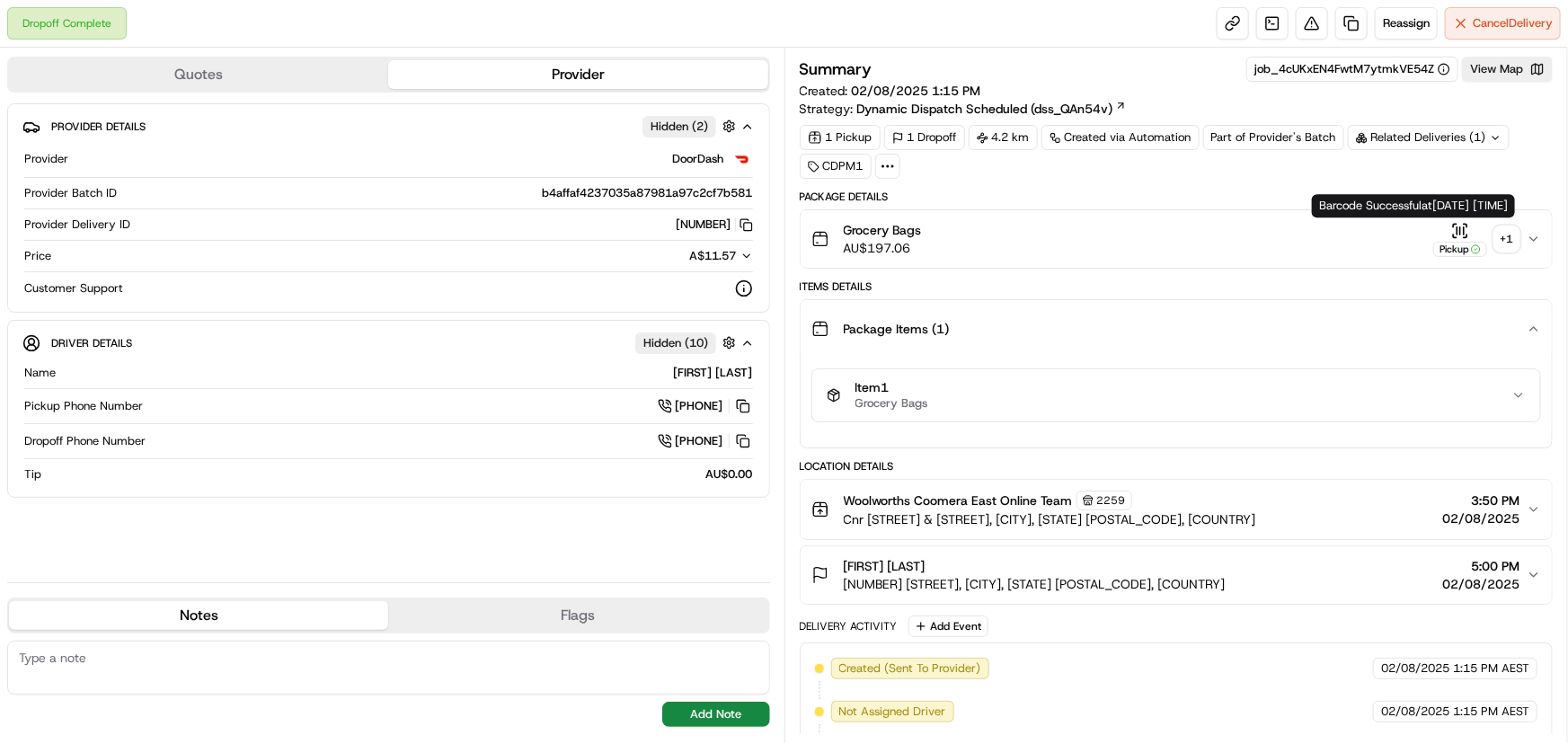 click 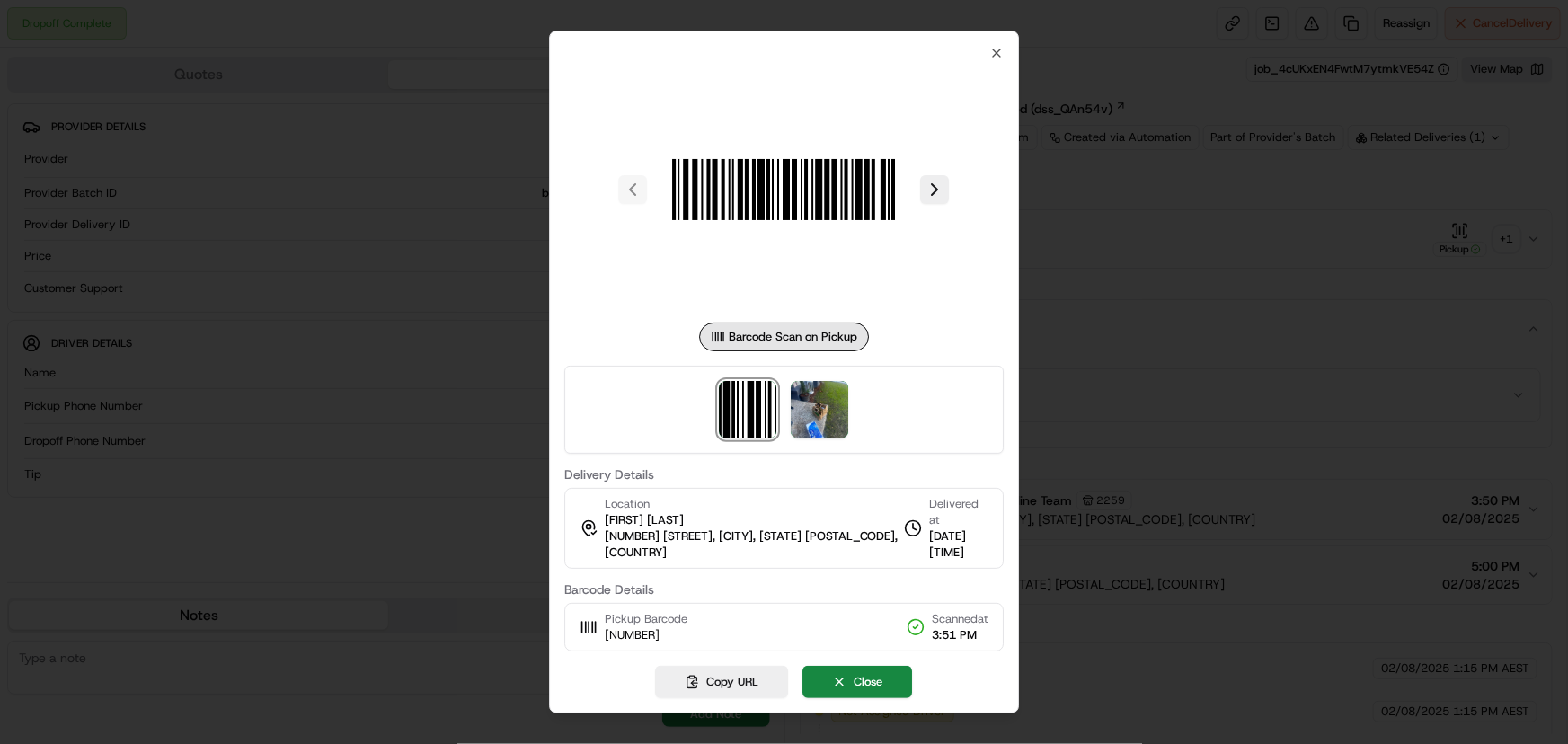 type 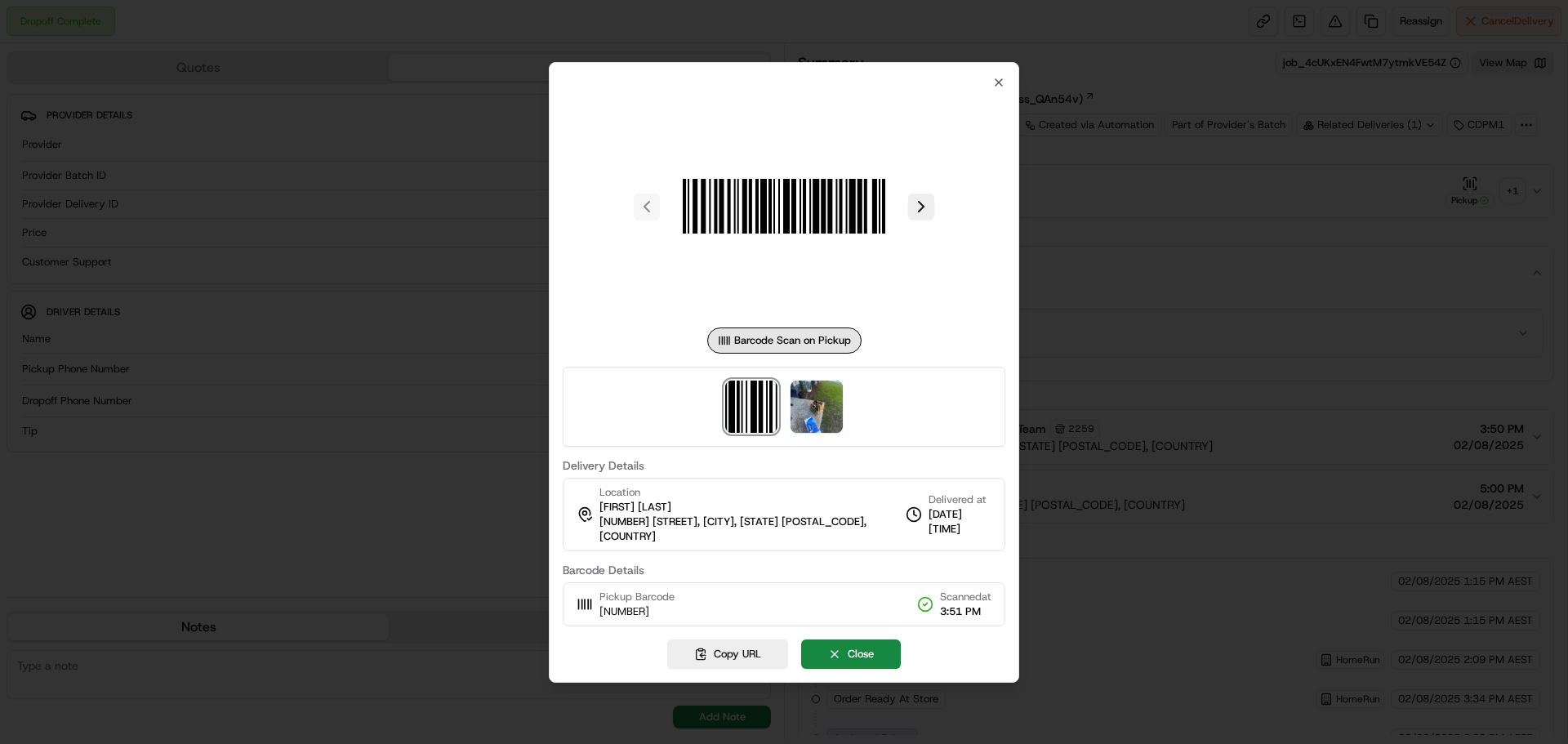 click at bounding box center [784, 372] 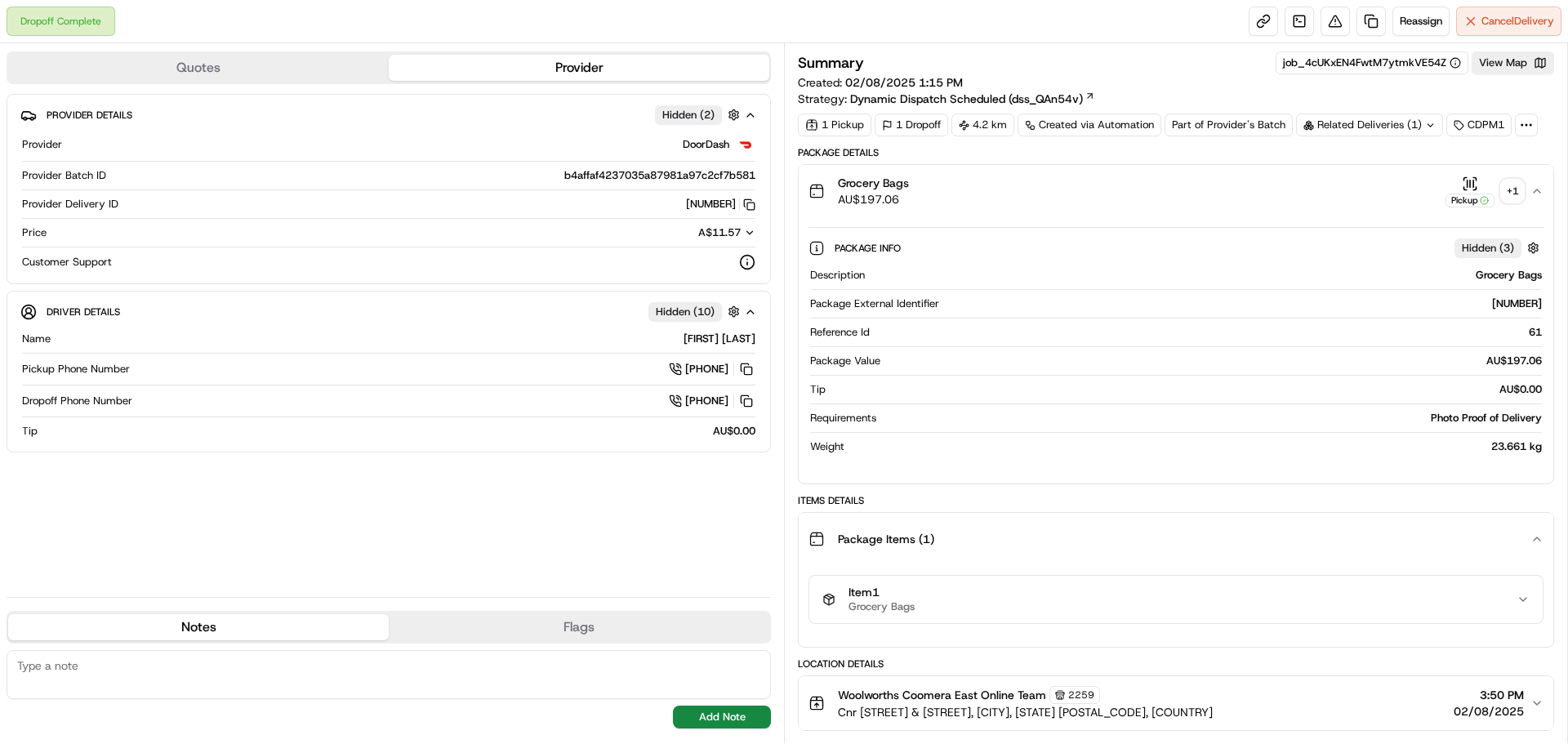 click on "Related Deliveries   (1)" at bounding box center [1370, 125] 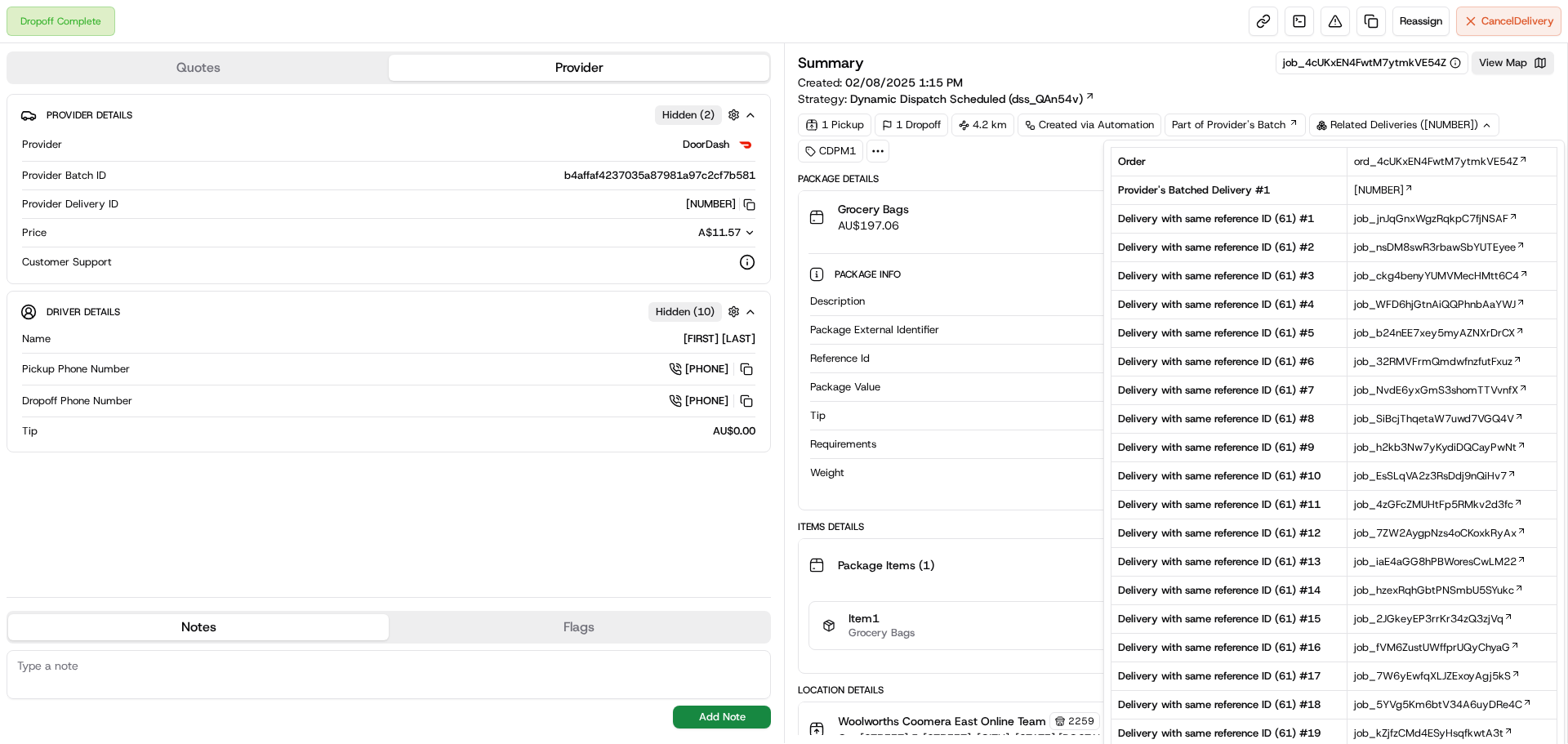 click on "Related Deliveries   (16188)" at bounding box center [1404, 125] 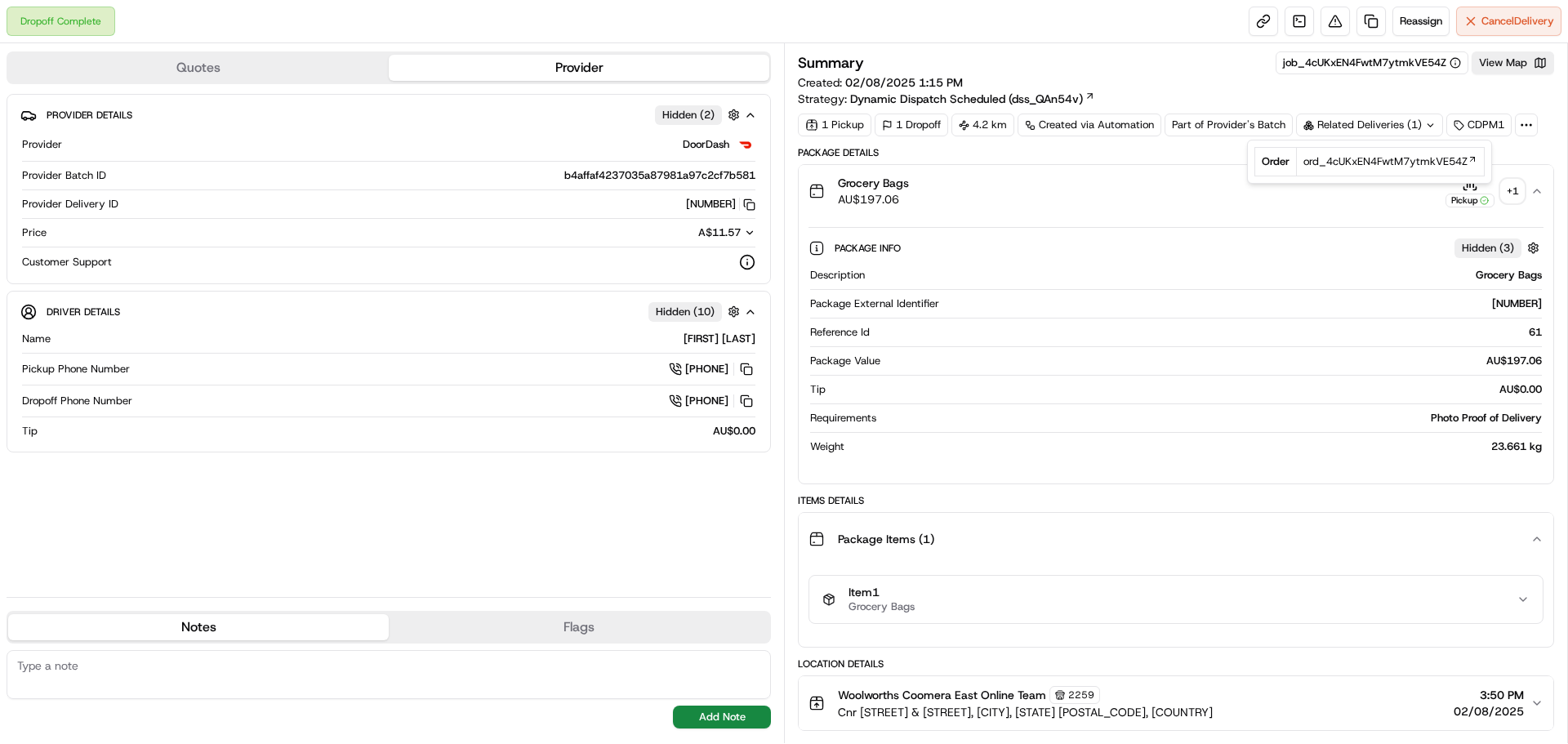 drag, startPoint x: 1399, startPoint y: 194, endPoint x: 1366, endPoint y: 136, distance: 66.7308 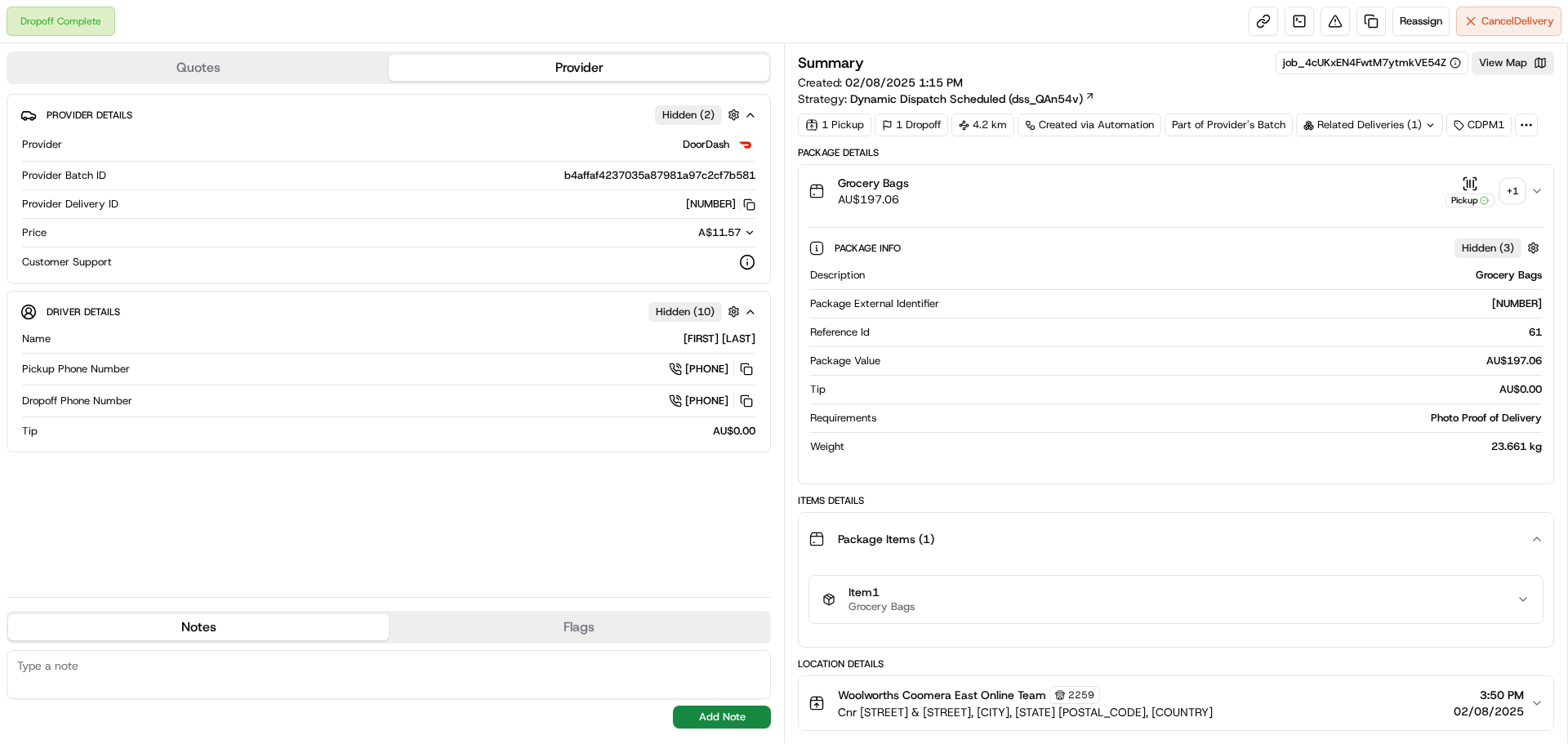 click on "Related Deliveries   (1)" at bounding box center [1370, 125] 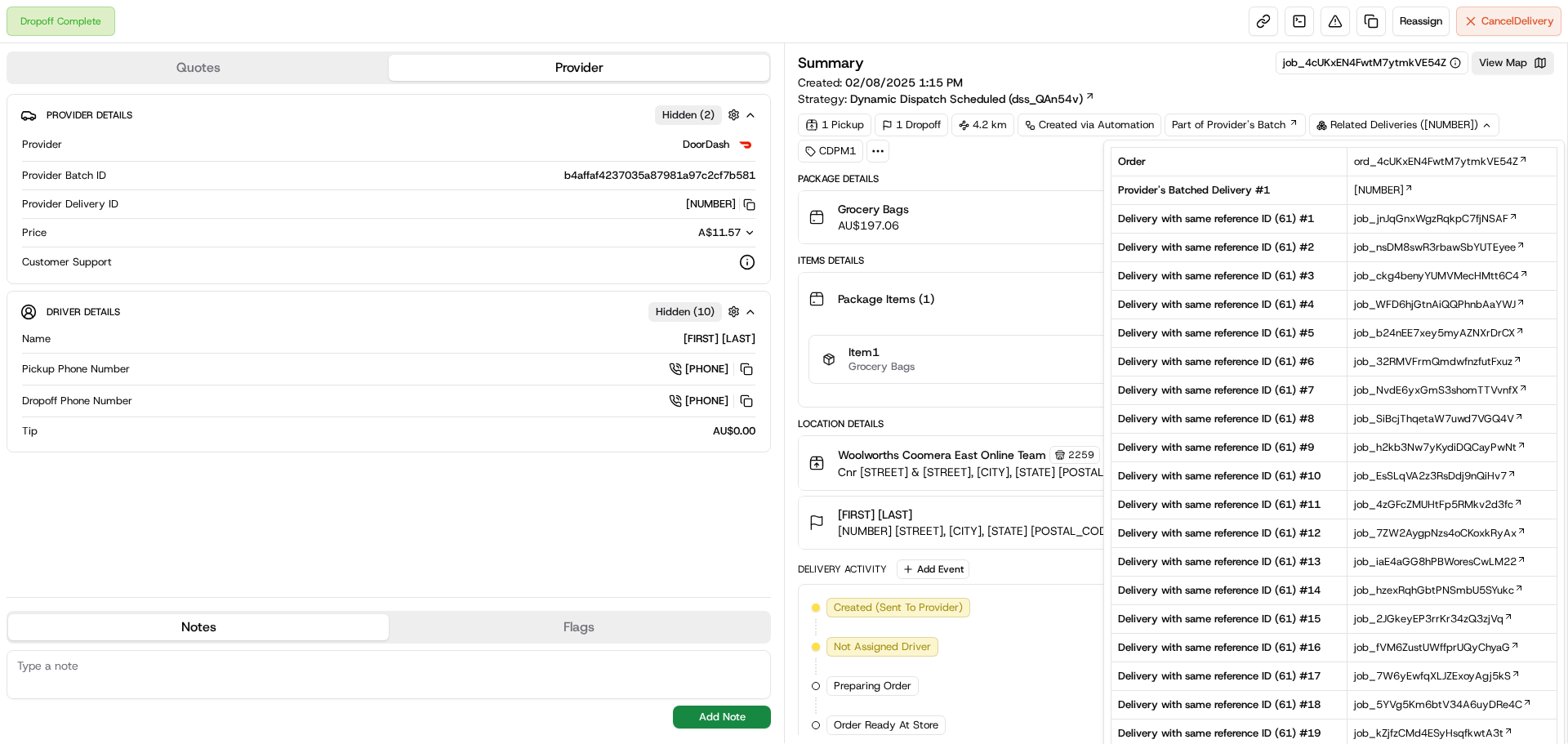 click on "262904284" at bounding box center [1452, 190] 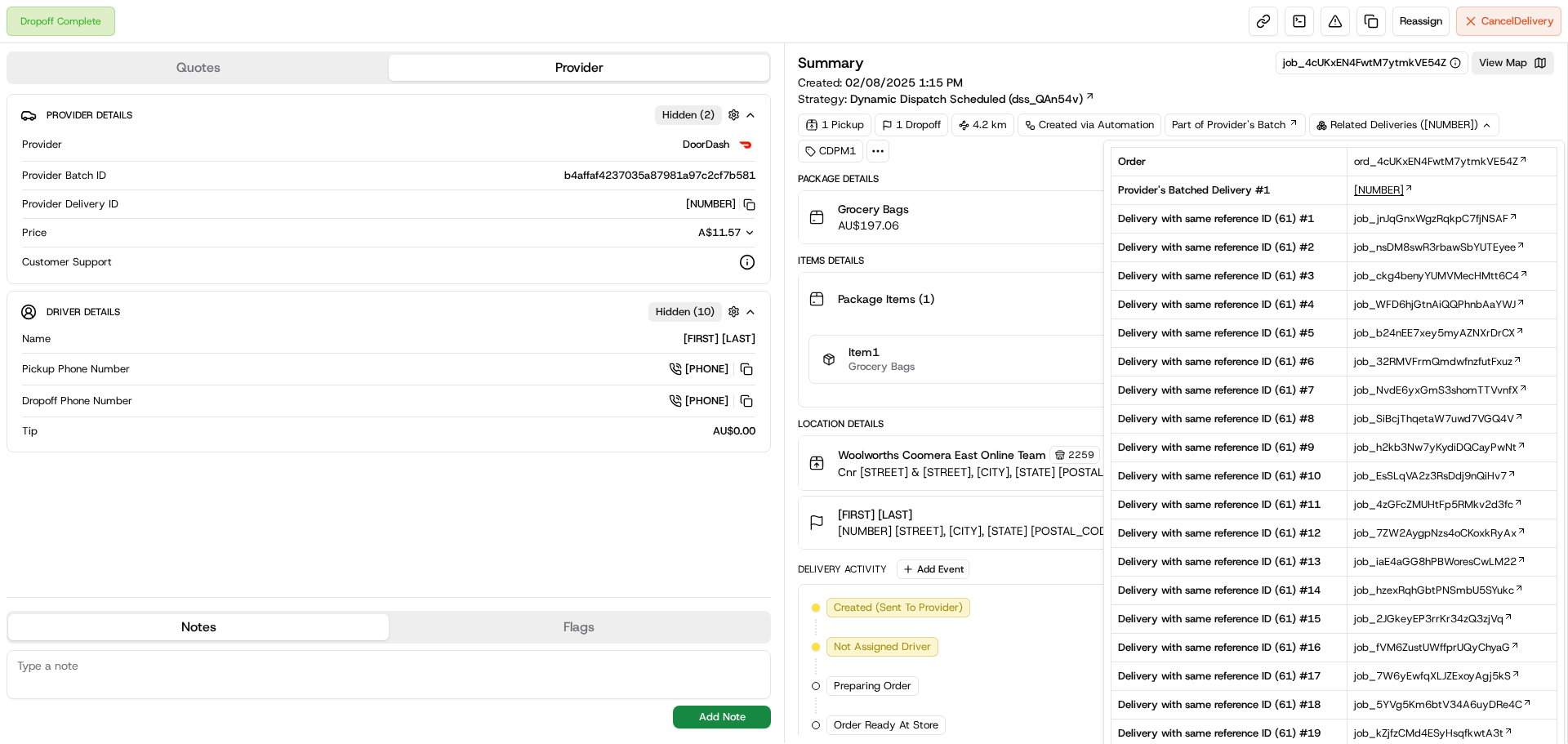 drag, startPoint x: 1356, startPoint y: 185, endPoint x: 1382, endPoint y: 189, distance: 26.30589 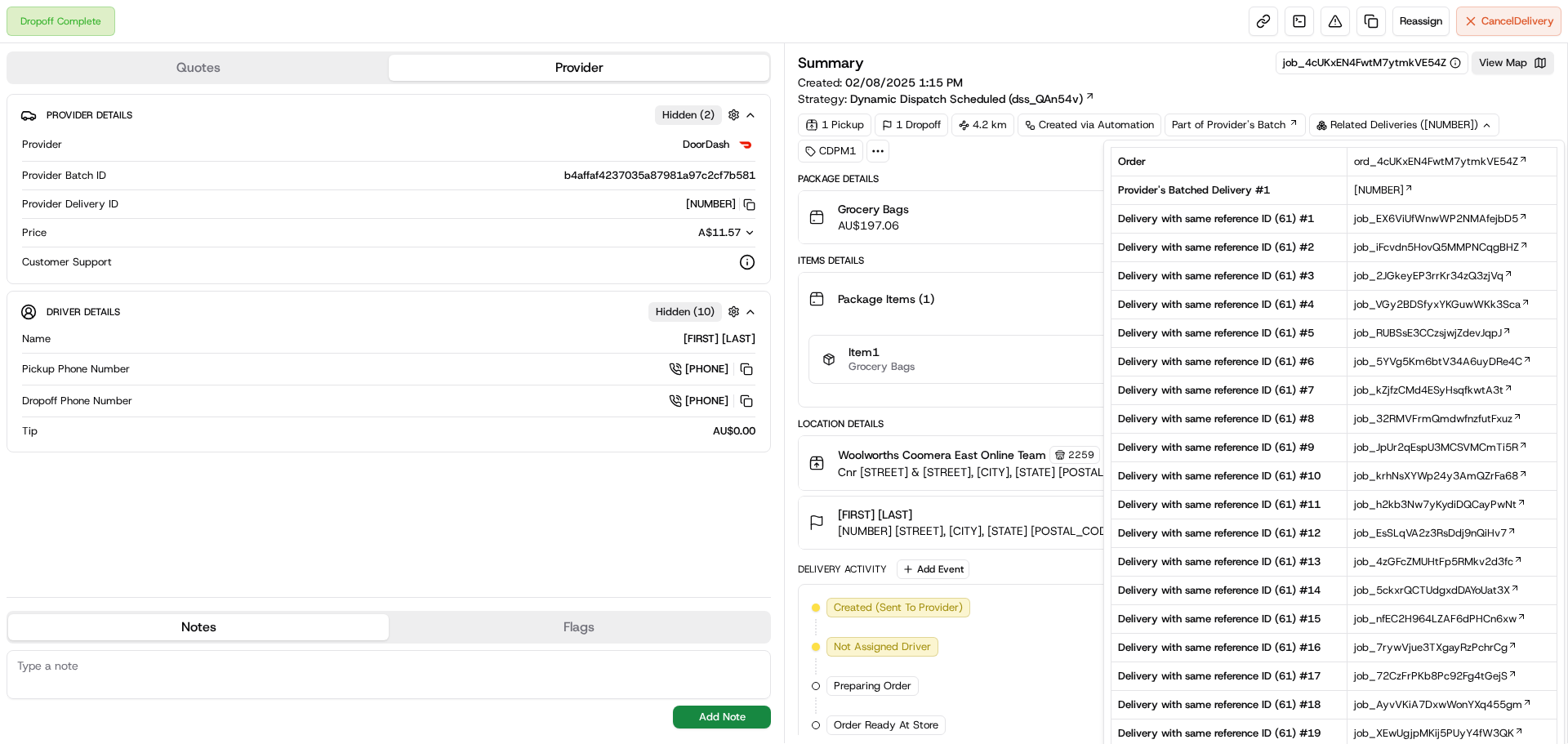 click on "Package Items ( 1 ) Item  1 Grocery Bags" at bounding box center [1176, 340] 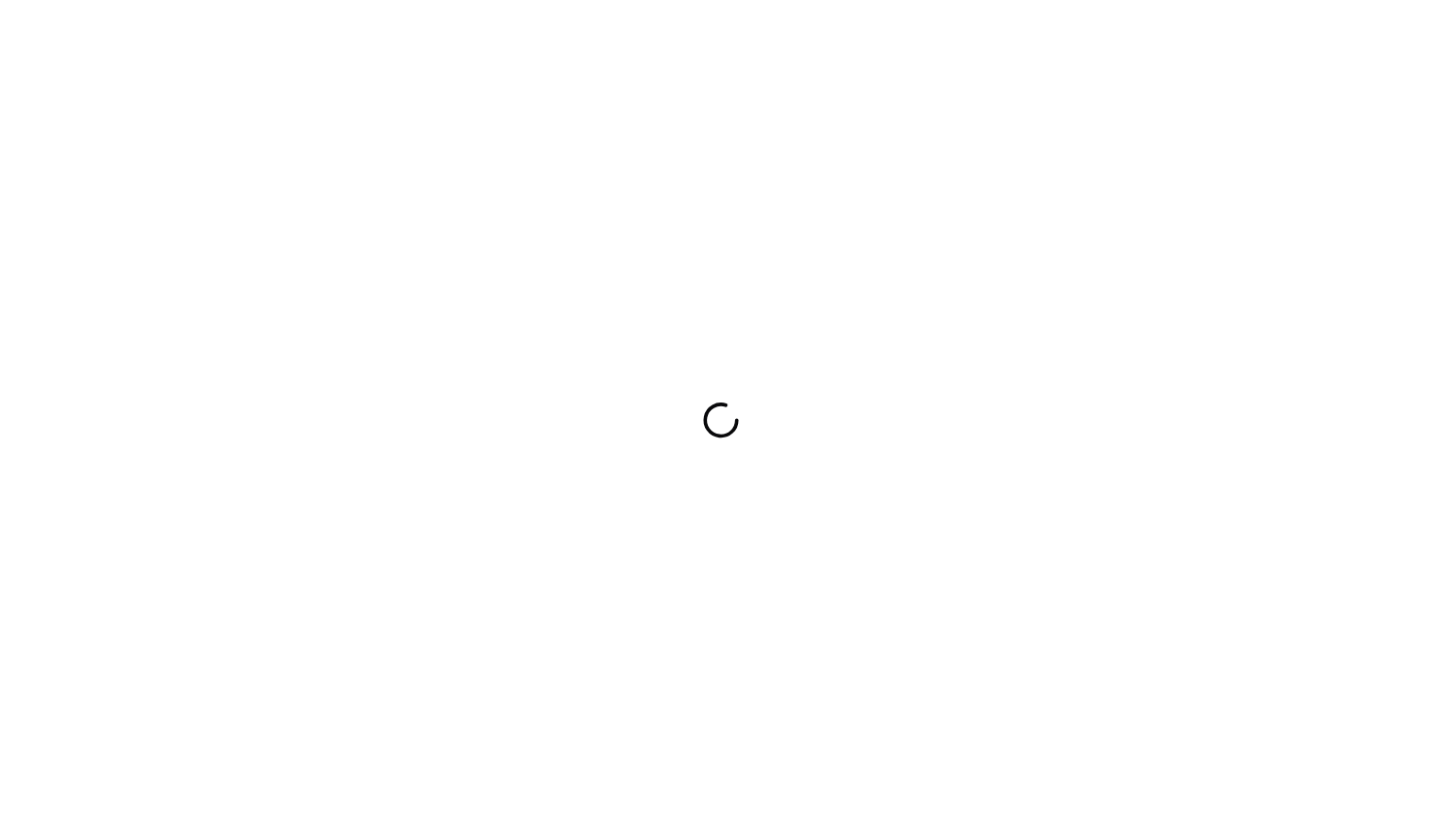 scroll, scrollTop: 0, scrollLeft: 0, axis: both 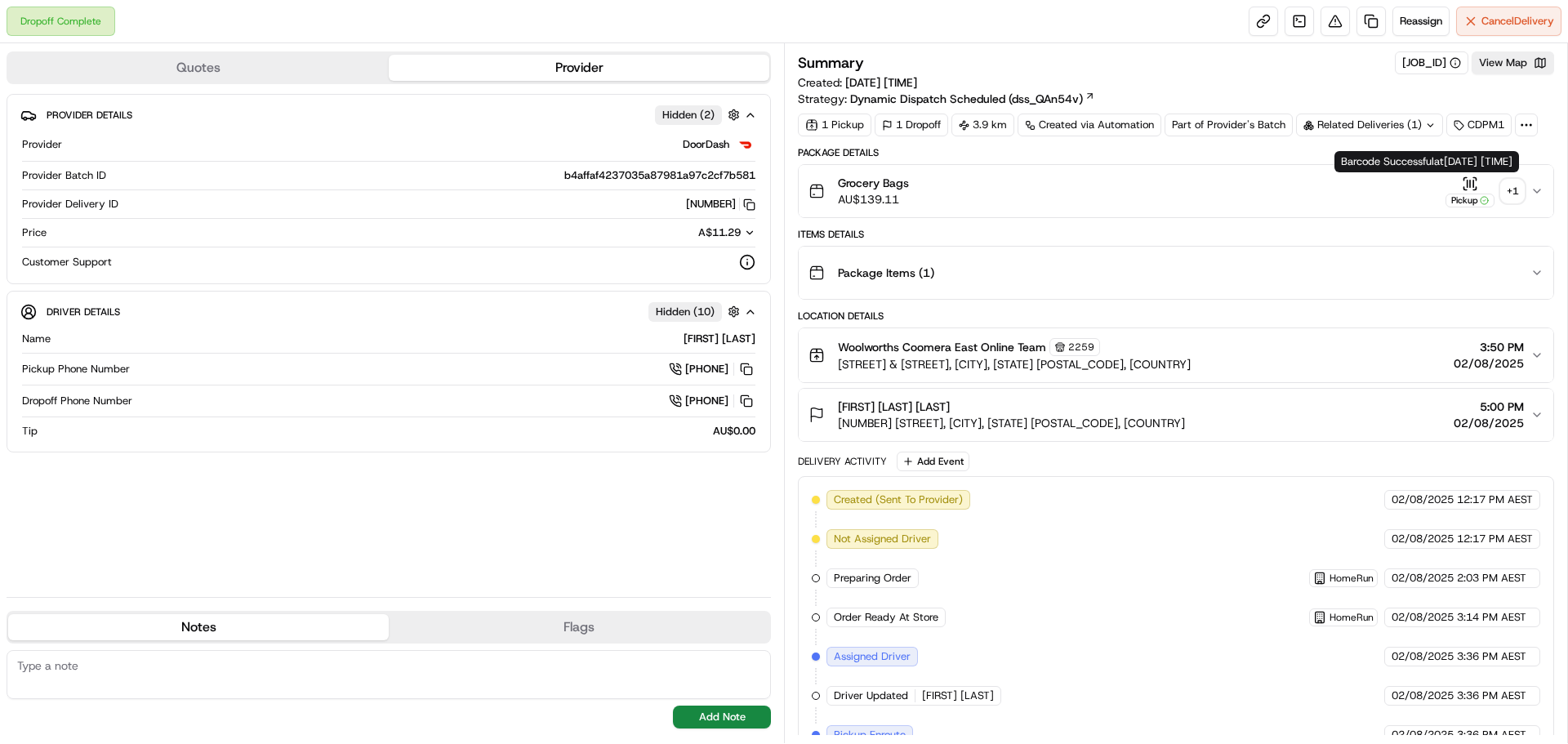 click 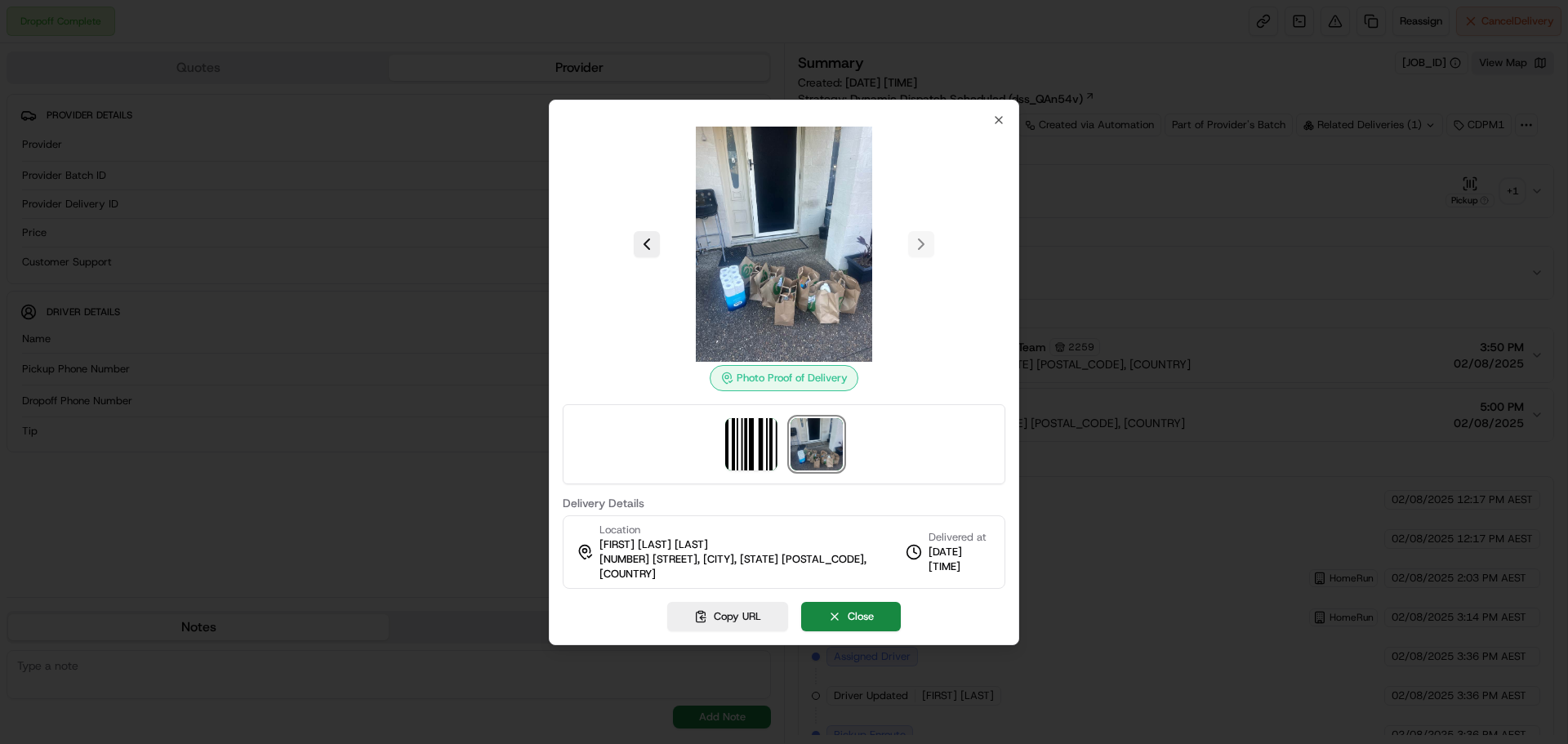 click on "Photo Proof of Delivery Delivery Details Location  [FIRST] [LAST] [LAST] [NUMBER] [STREET], [CITY], [STATE] [POSTAL_CODE], [COUNTRY] Delivered at [DATE] [TIME] Copy URL Close Close" at bounding box center [784, 372] 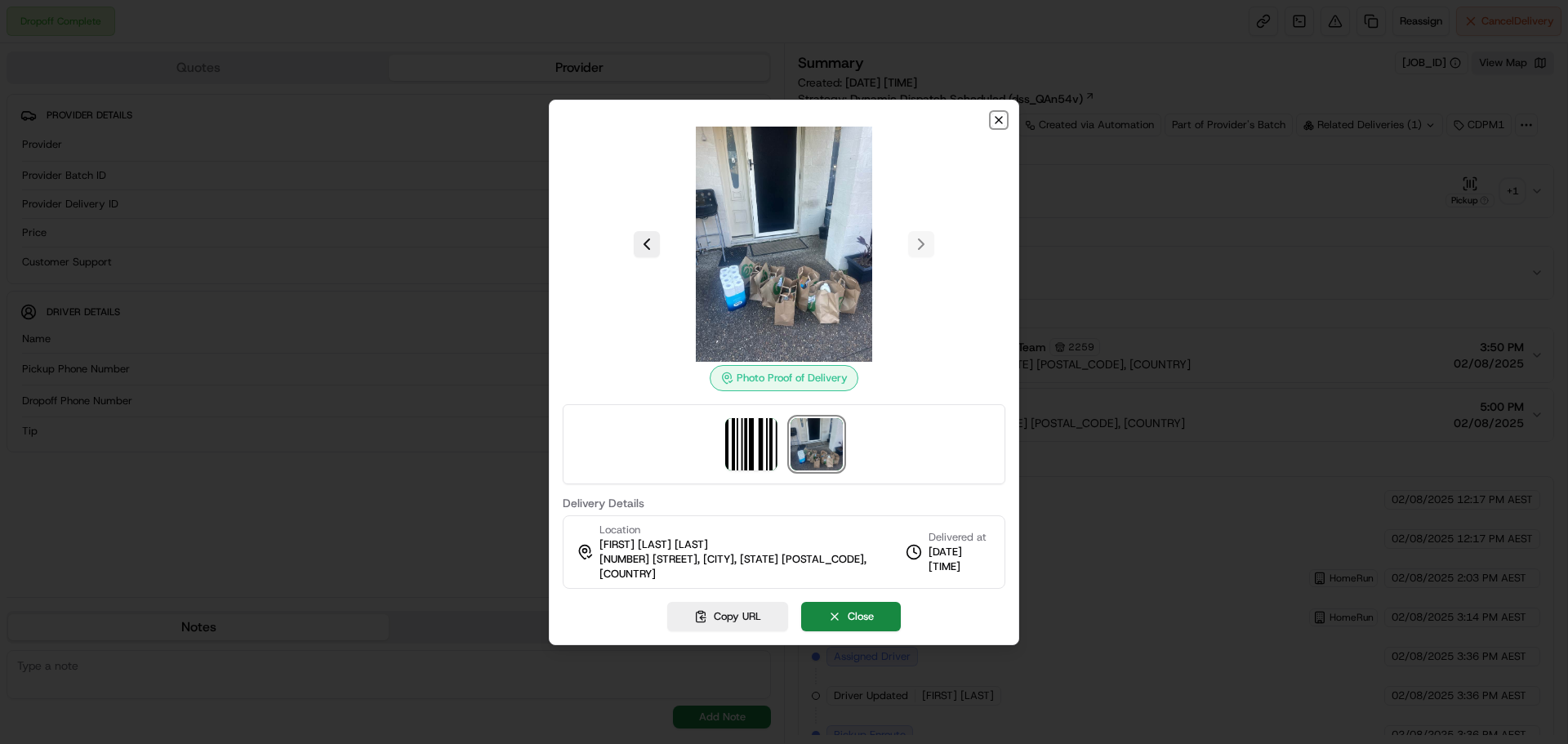 click 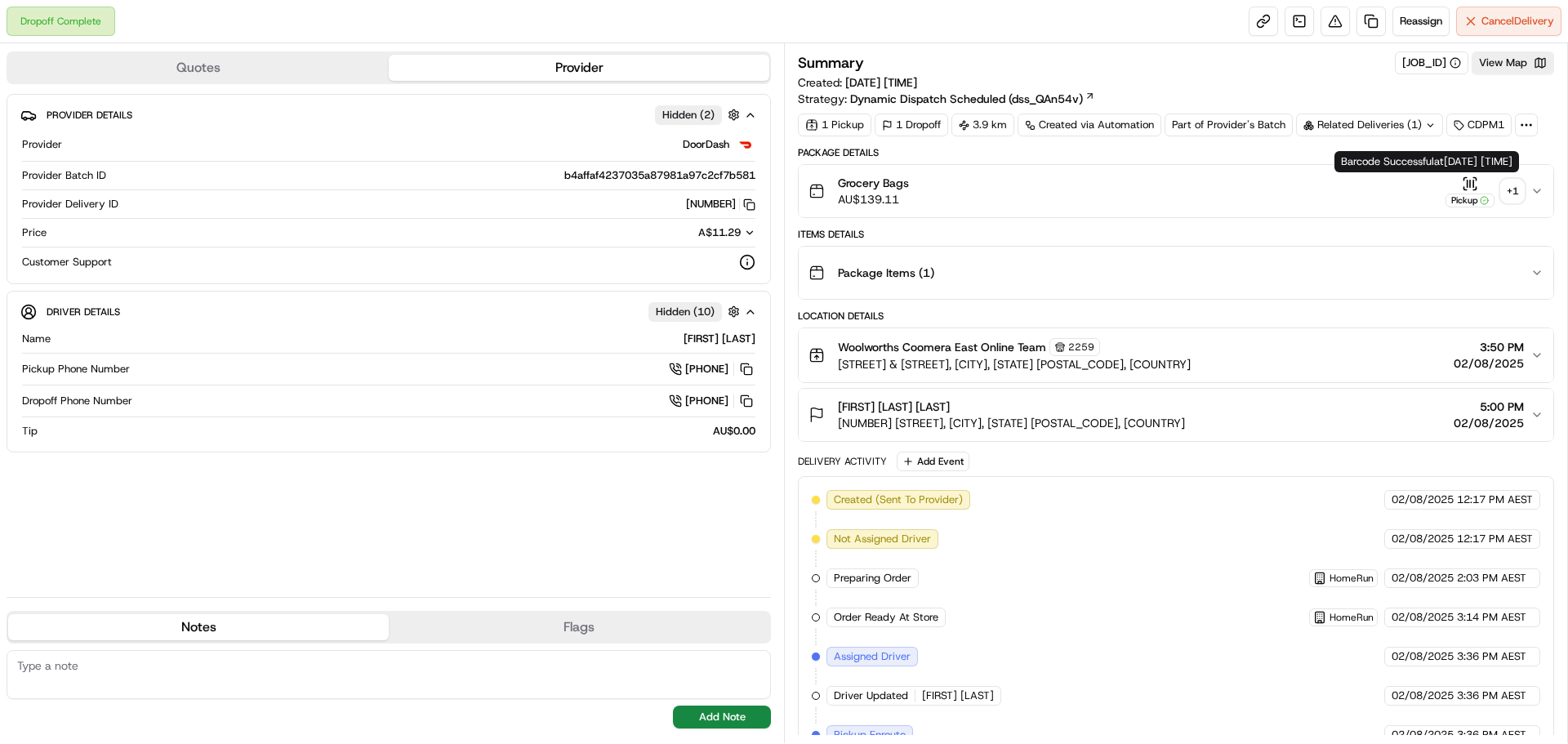 click on "Pickup" at bounding box center [1470, 191] 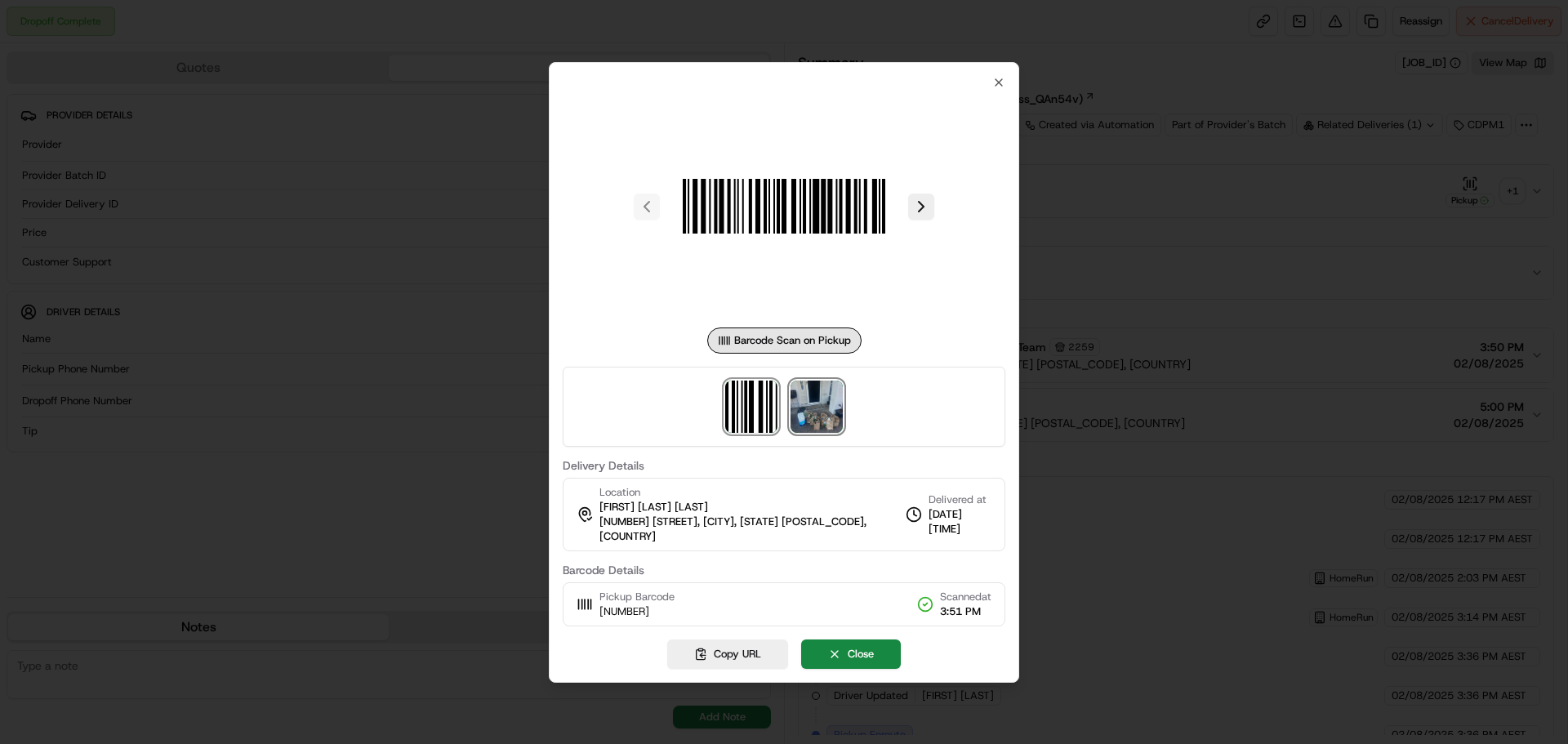 click at bounding box center (817, 407) 